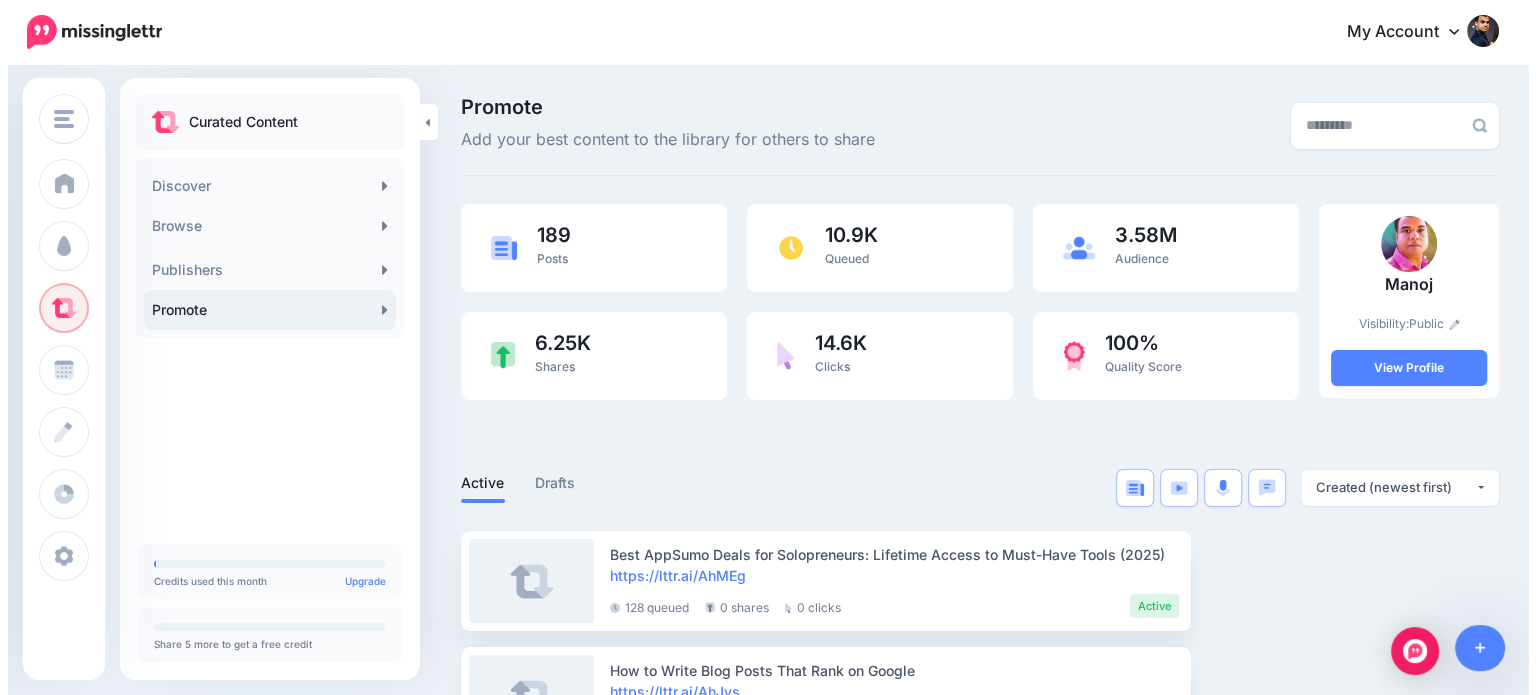 scroll, scrollTop: 0, scrollLeft: 0, axis: both 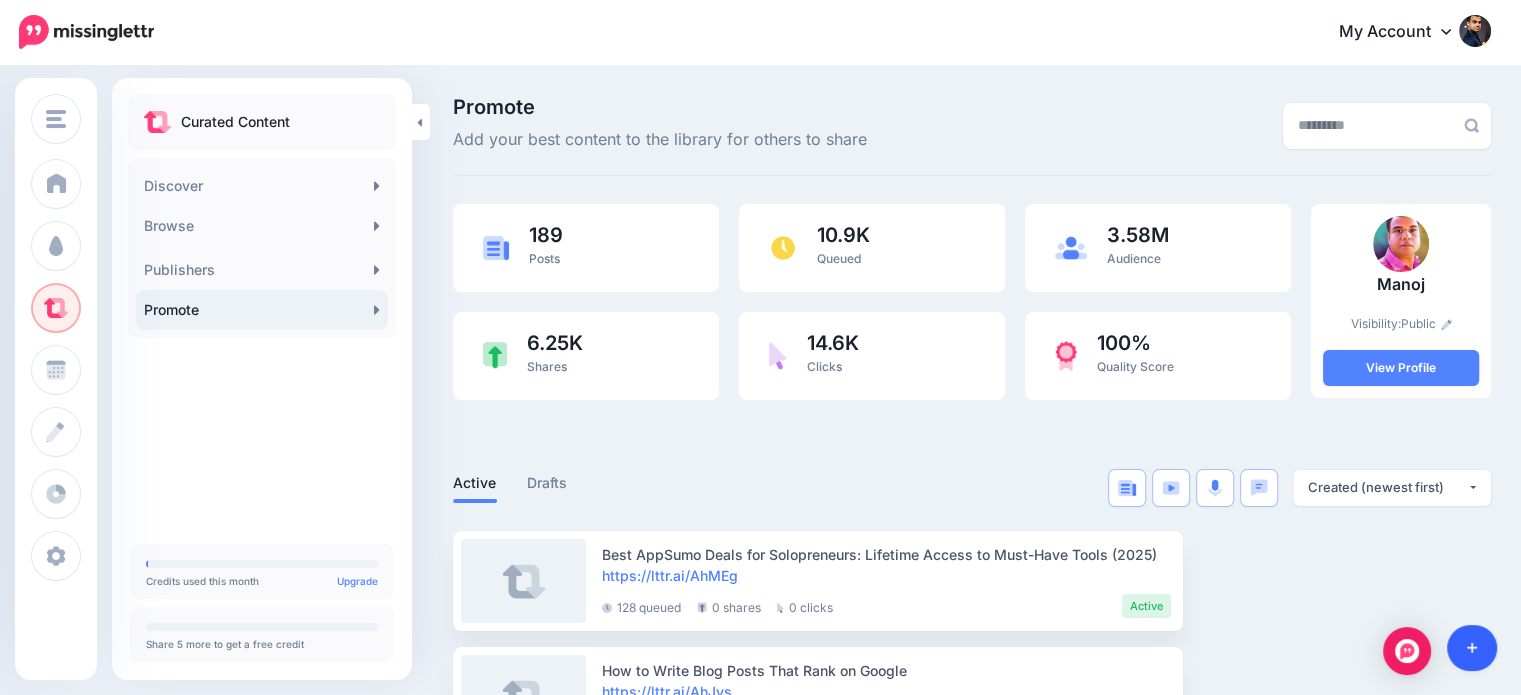 click 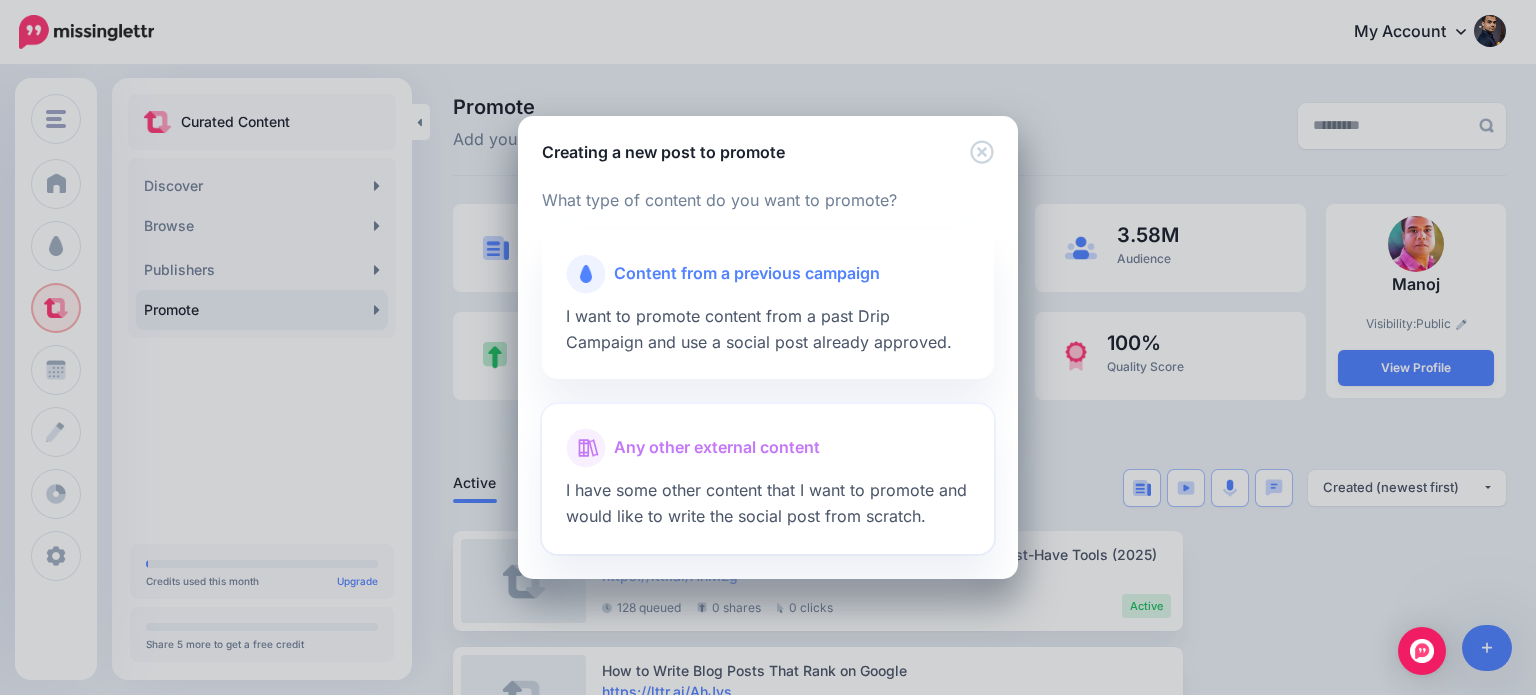 click on "Any other external content" at bounding box center [717, 448] 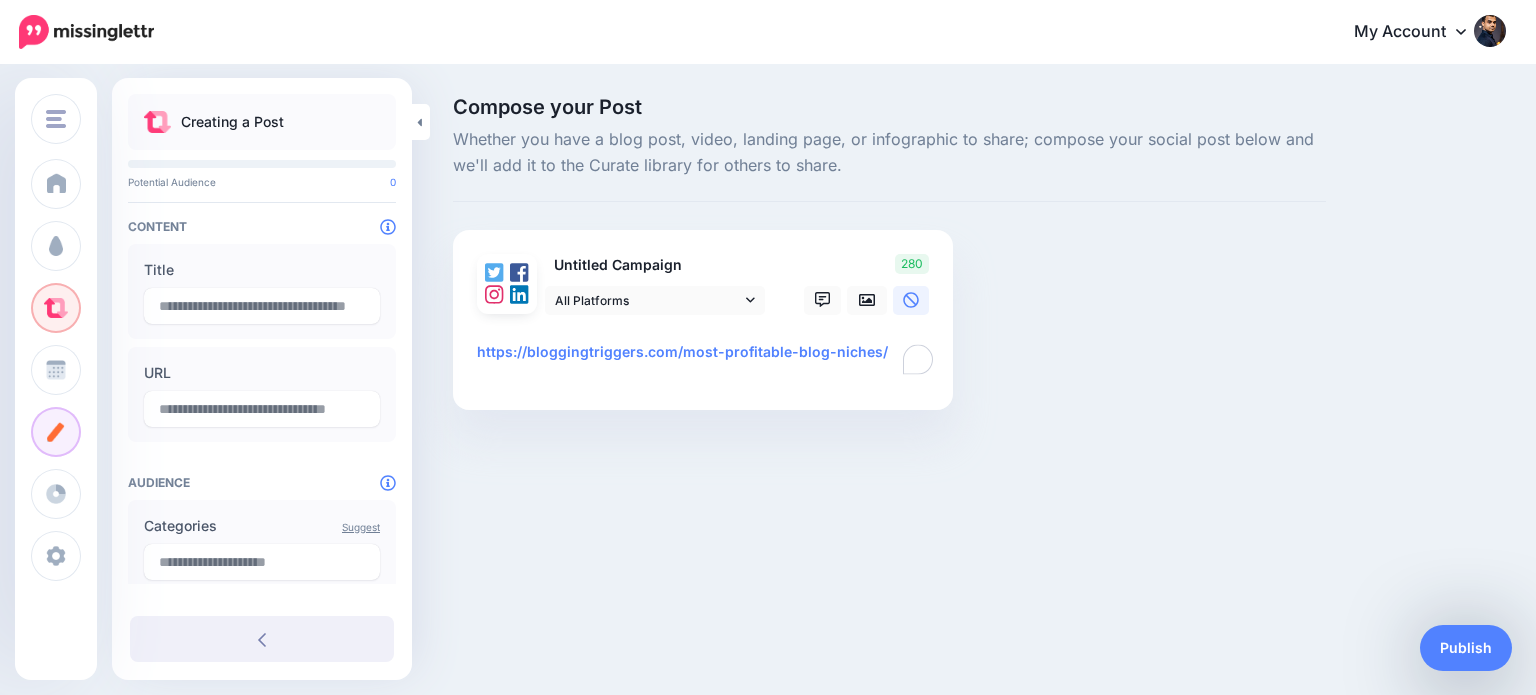 scroll, scrollTop: 0, scrollLeft: 0, axis: both 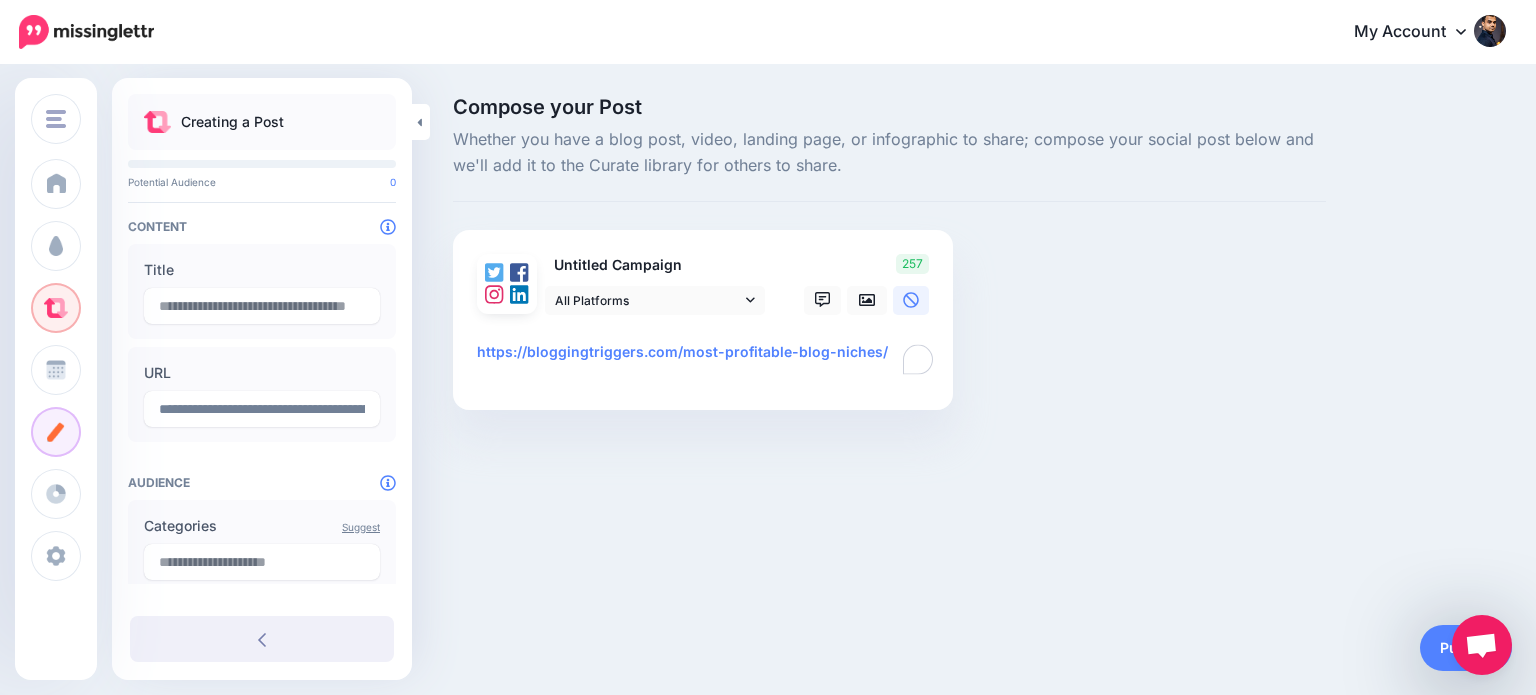 click on "**********" at bounding box center [707, 359] 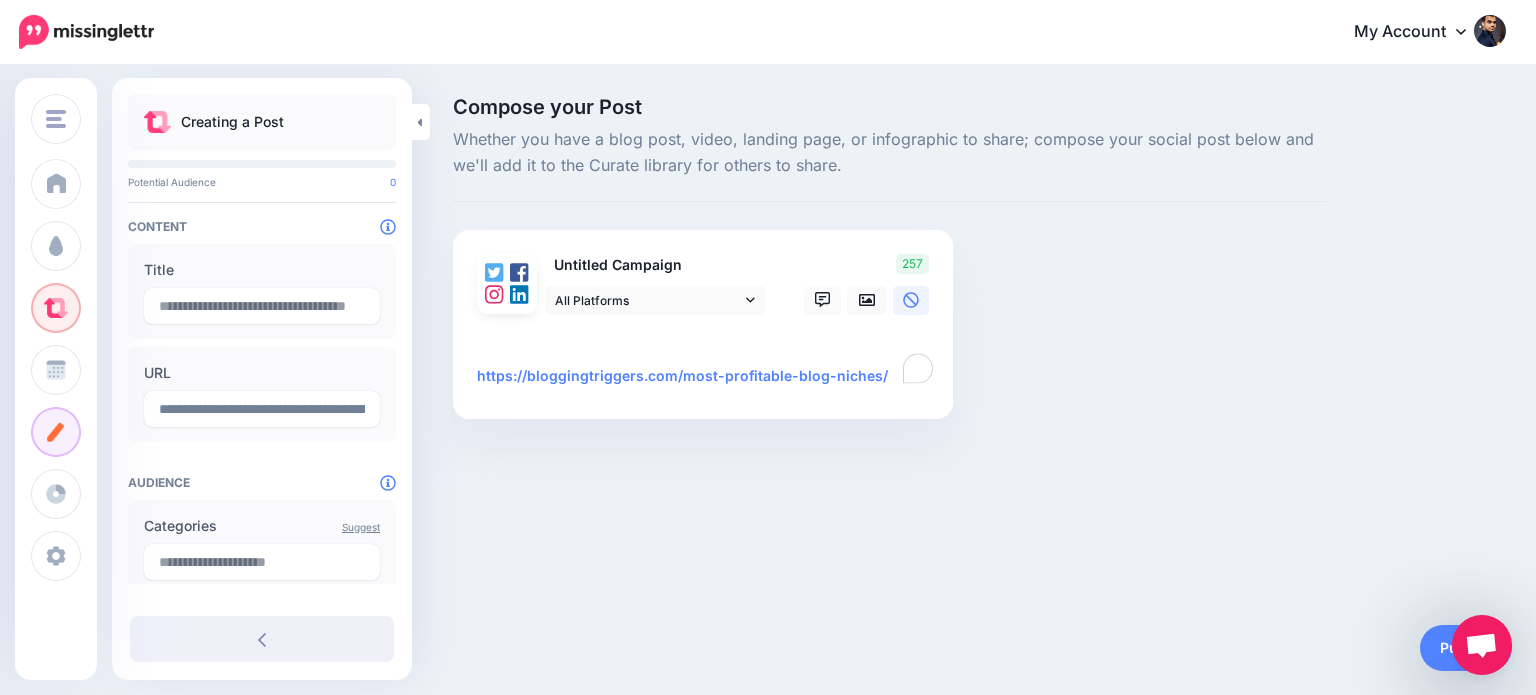 click at bounding box center [703, 327] 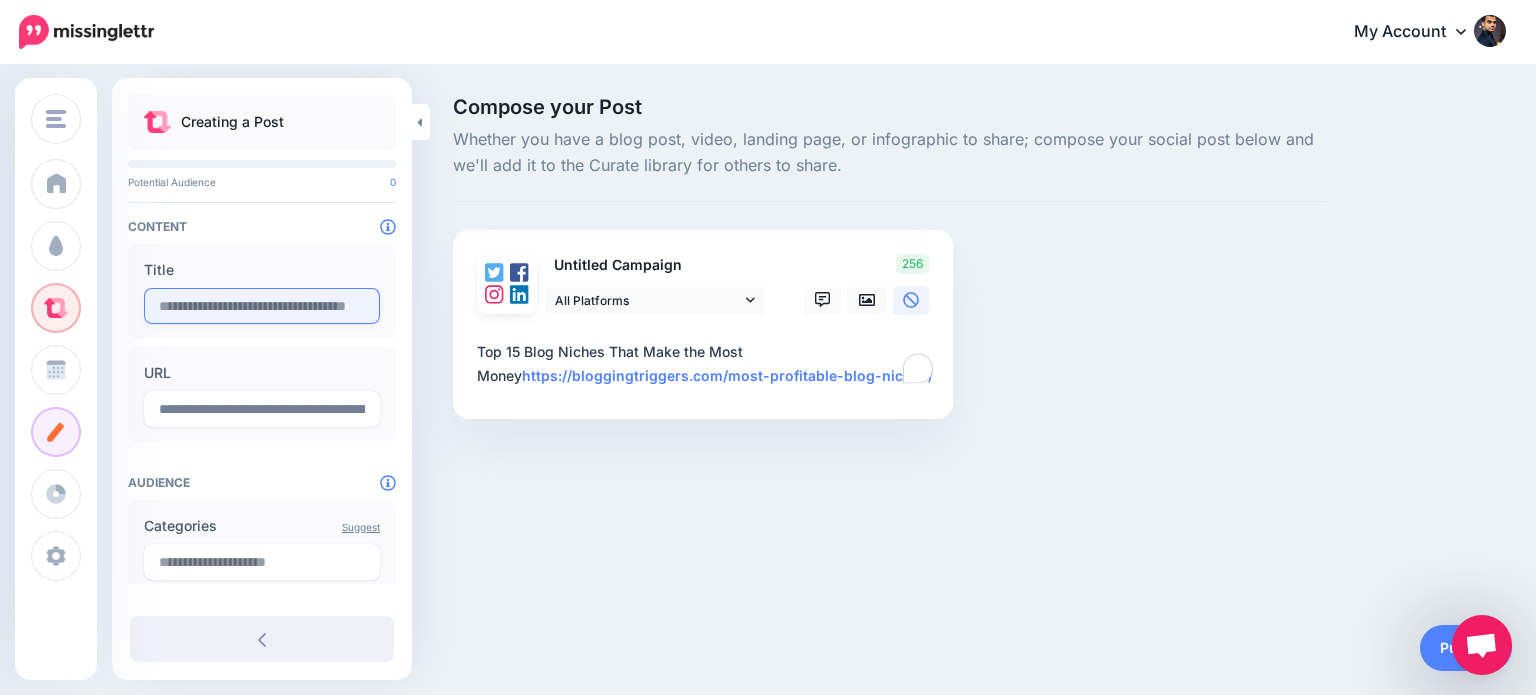 type on "**********" 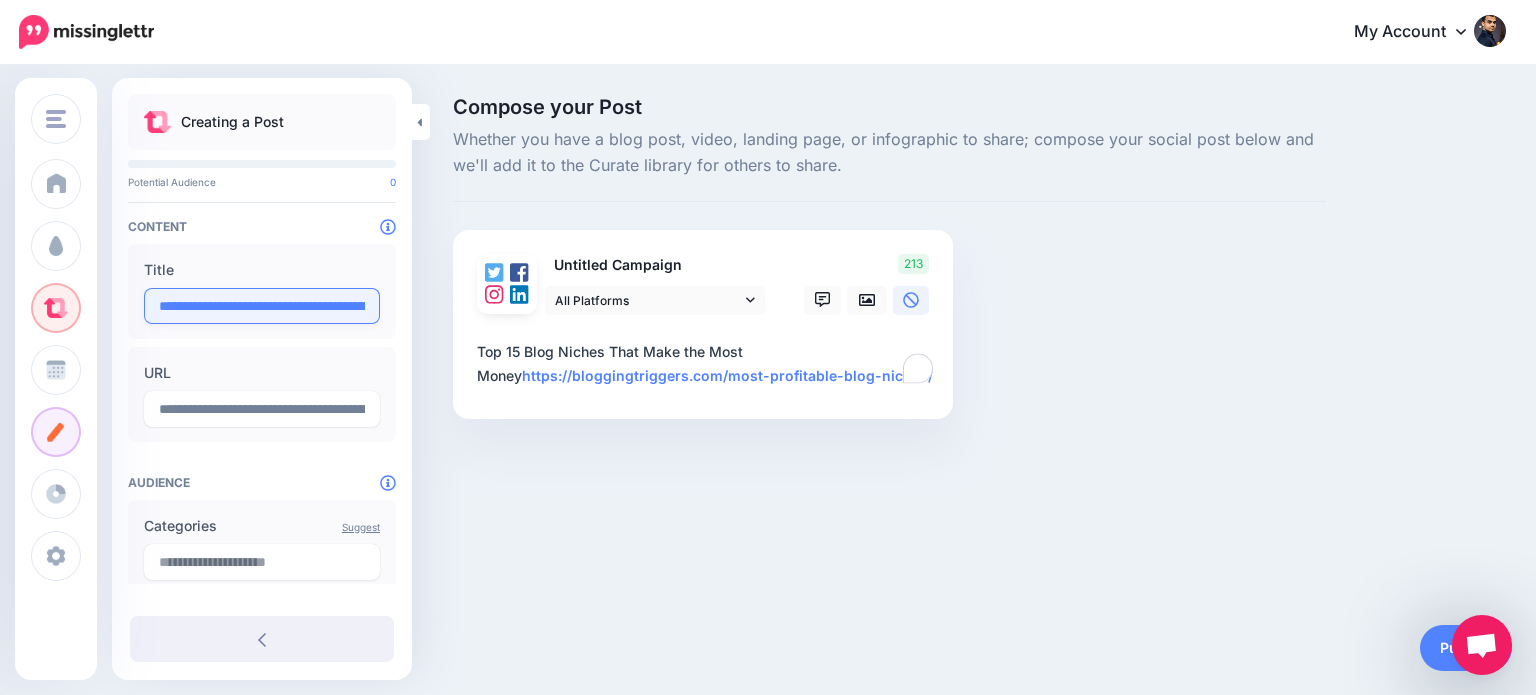 scroll, scrollTop: 0, scrollLeft: 116, axis: horizontal 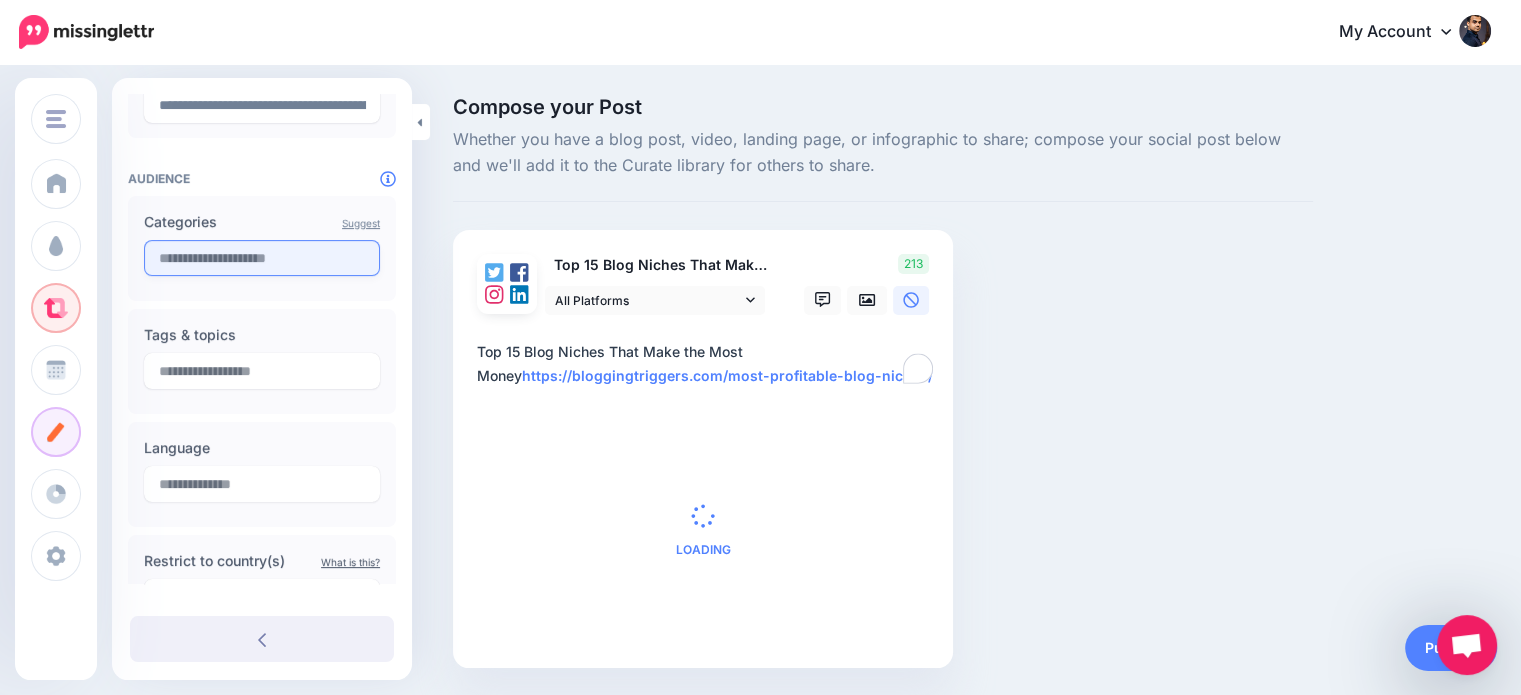 type on "**********" 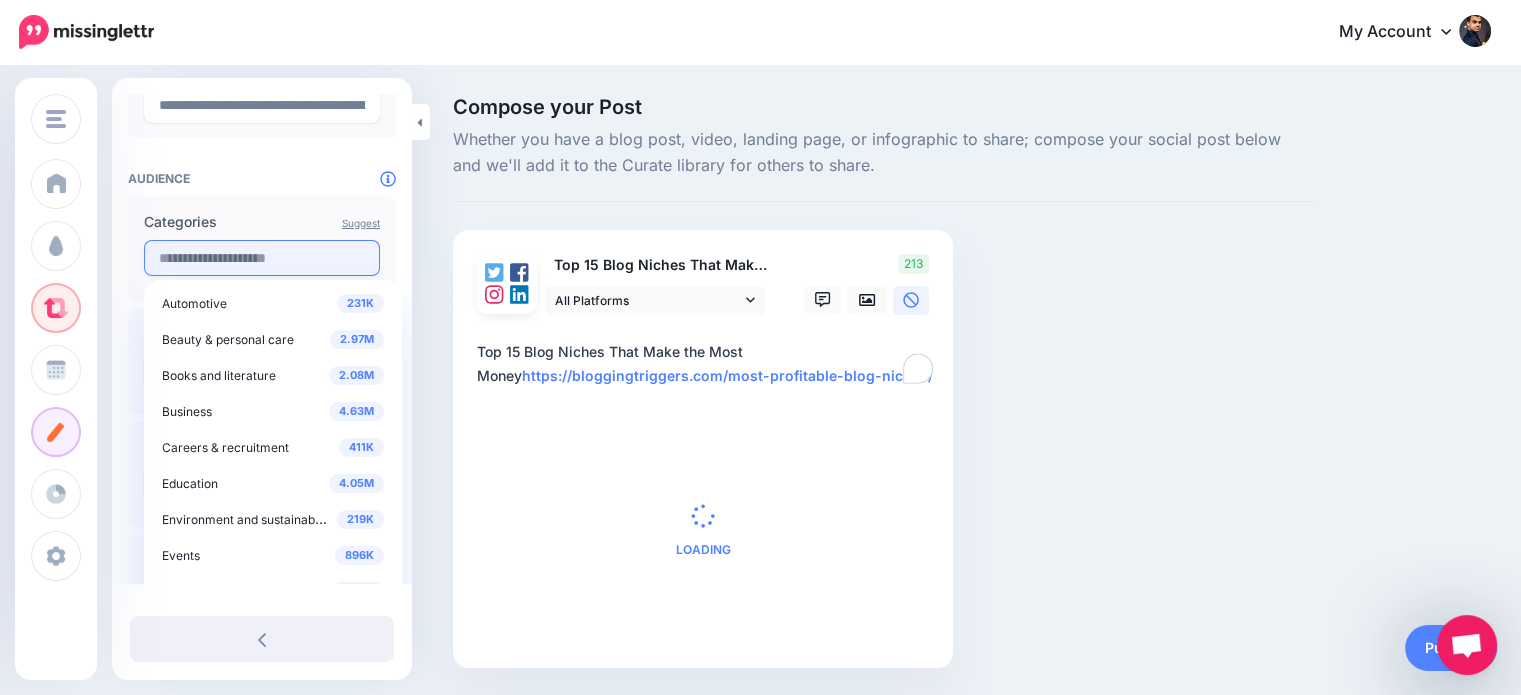 click at bounding box center [262, 258] 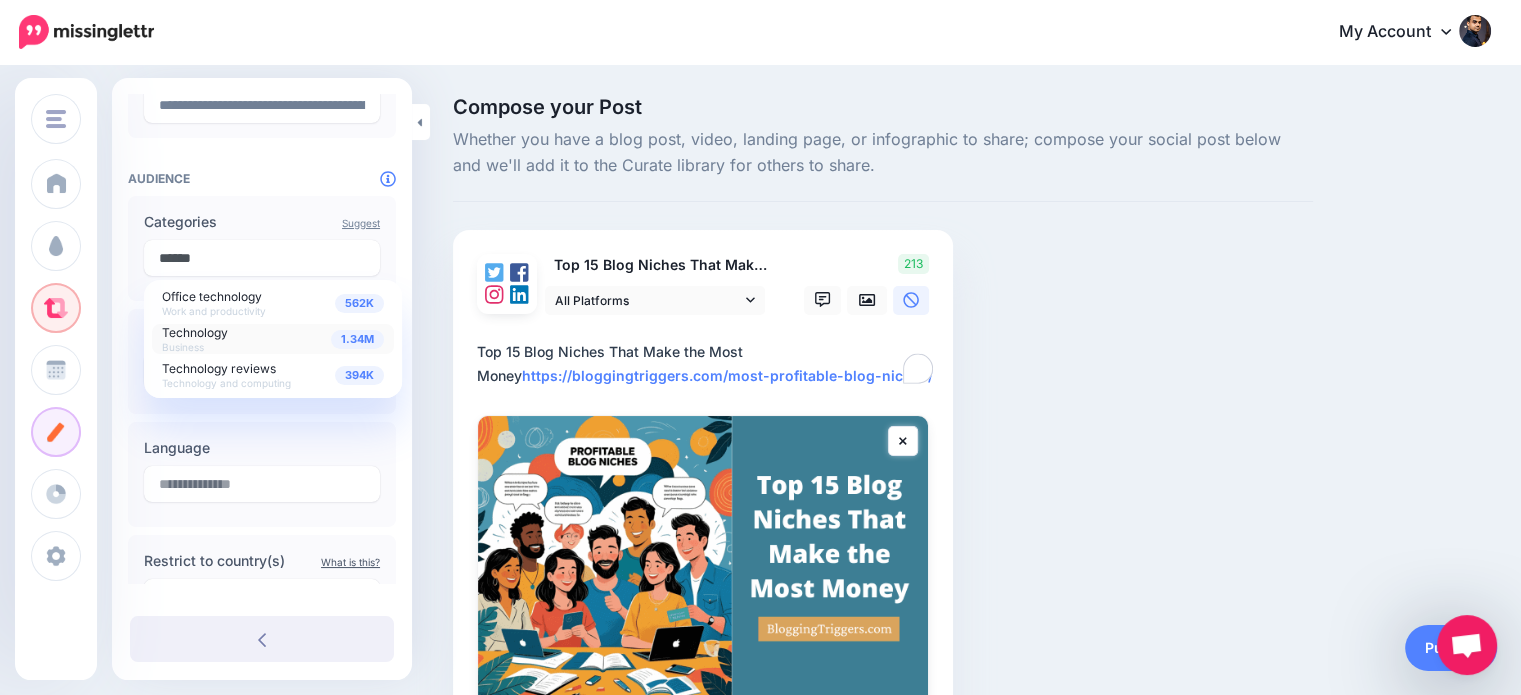type on "******" 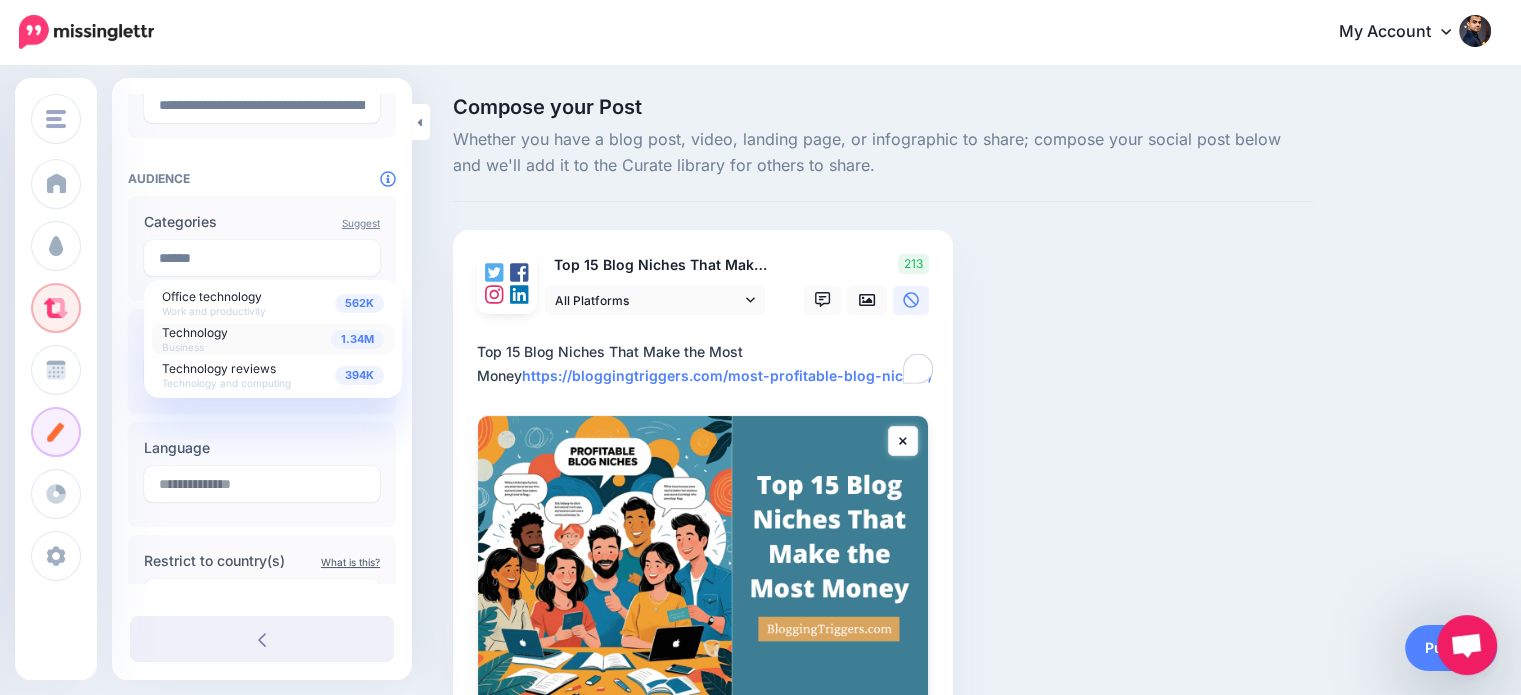 click on "Technology" at bounding box center [195, 332] 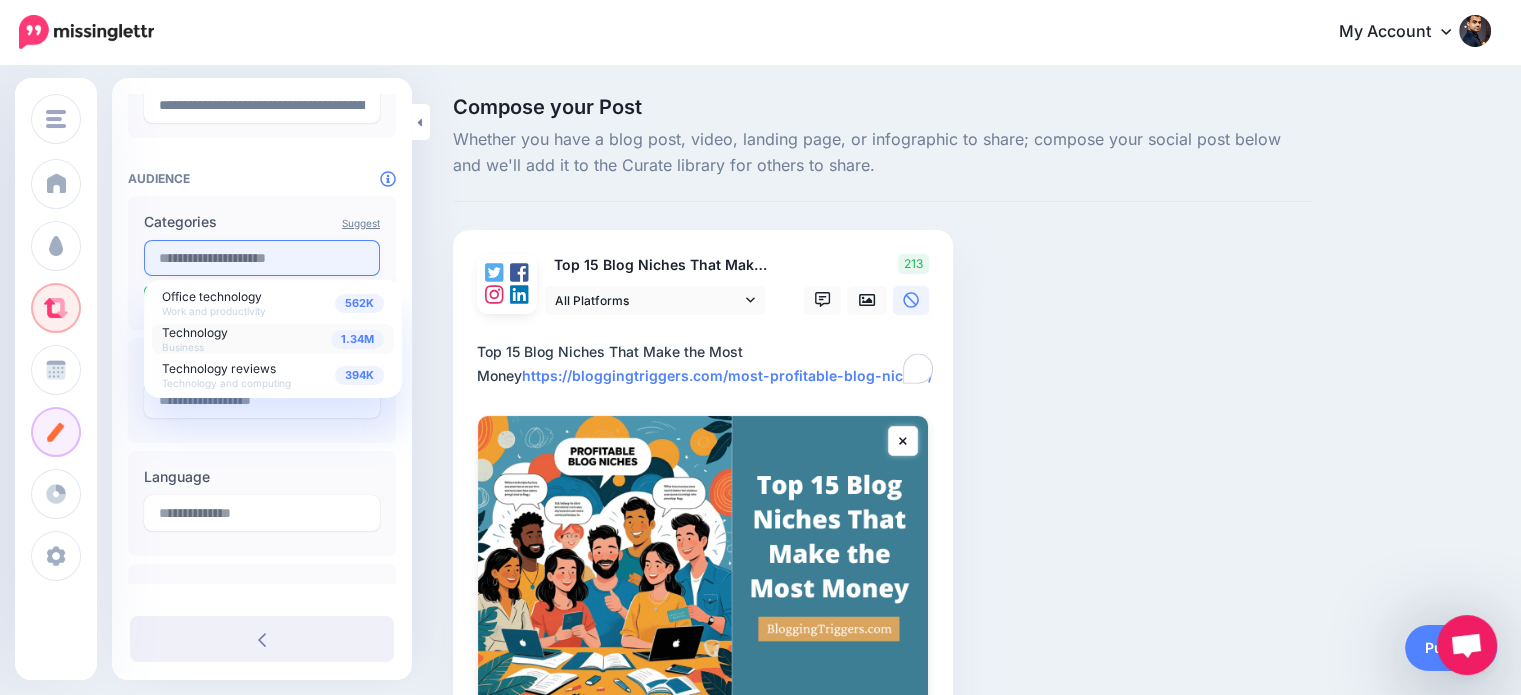 click at bounding box center [262, 258] 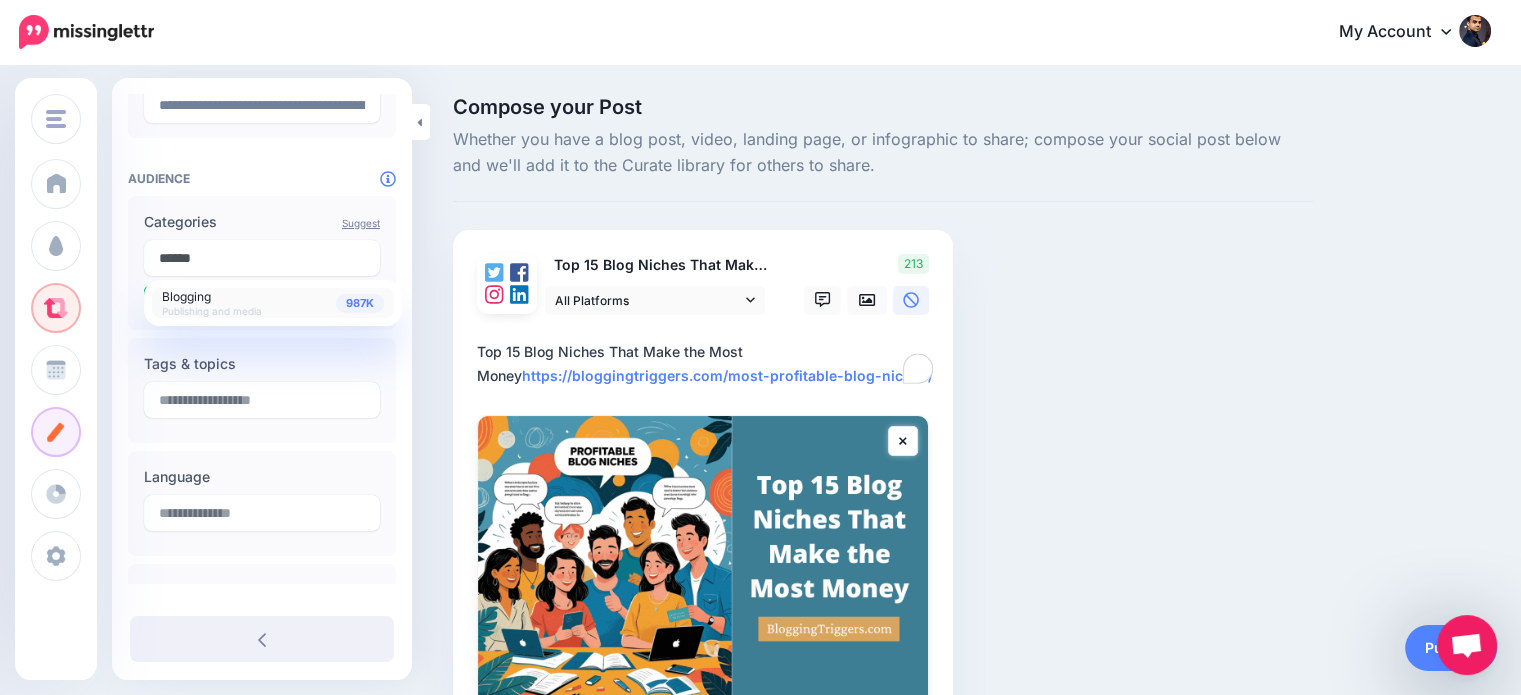 type on "******" 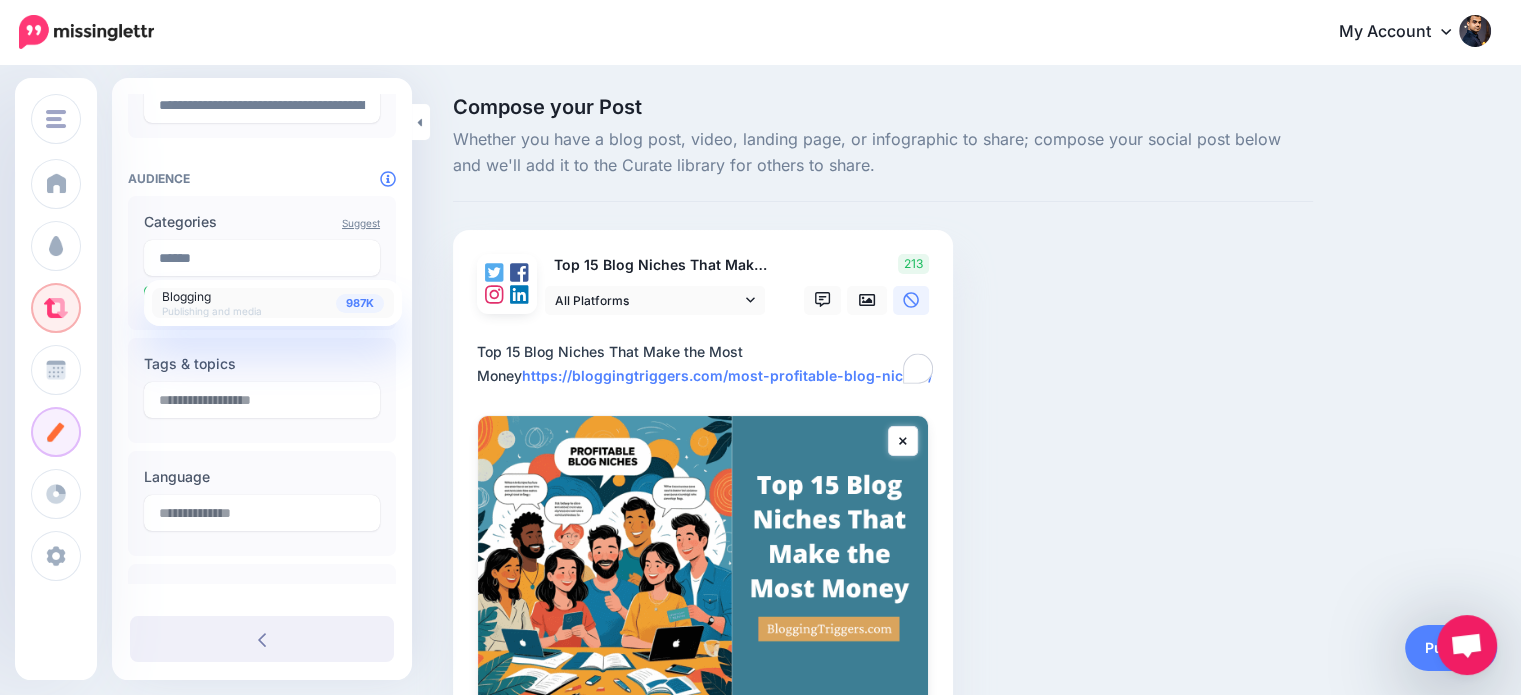 click on "987K
Blogging
Publishing and media" at bounding box center [273, 303] 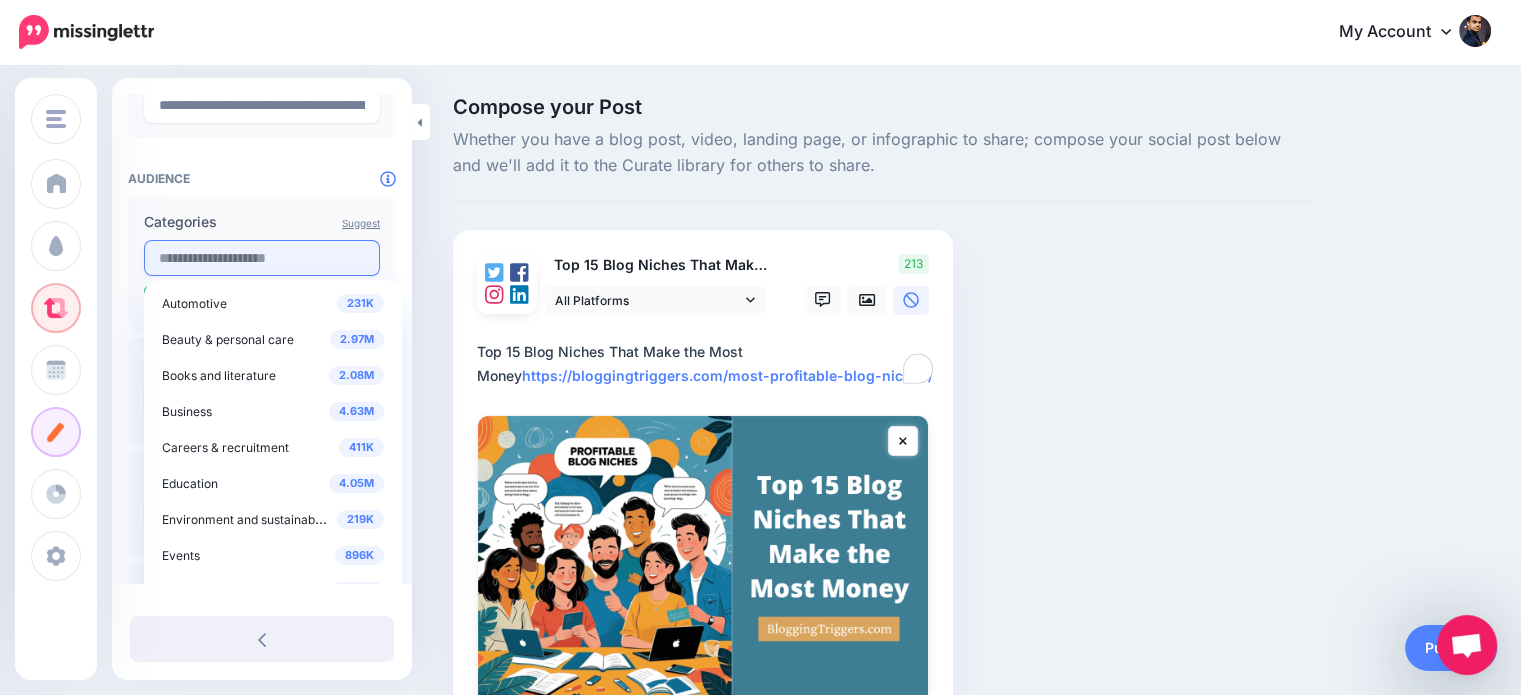 click at bounding box center [262, 258] 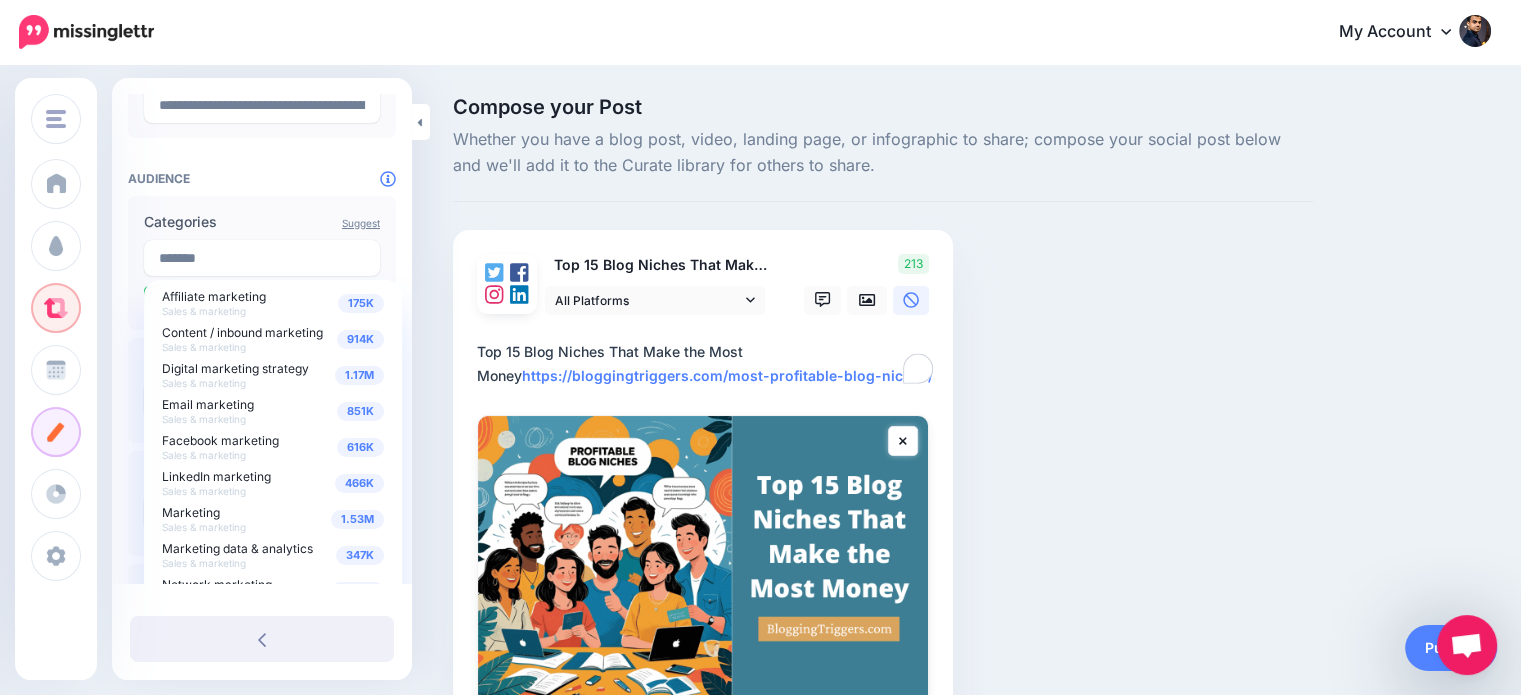 click on "Compose your Post
Whether you have a blog post, video, landing page, or infographic to share; compose your social post below and we'll add it to the Curate library for others to share.
Top 15 Blog Niches That Make the Most Money" at bounding box center [760, 471] 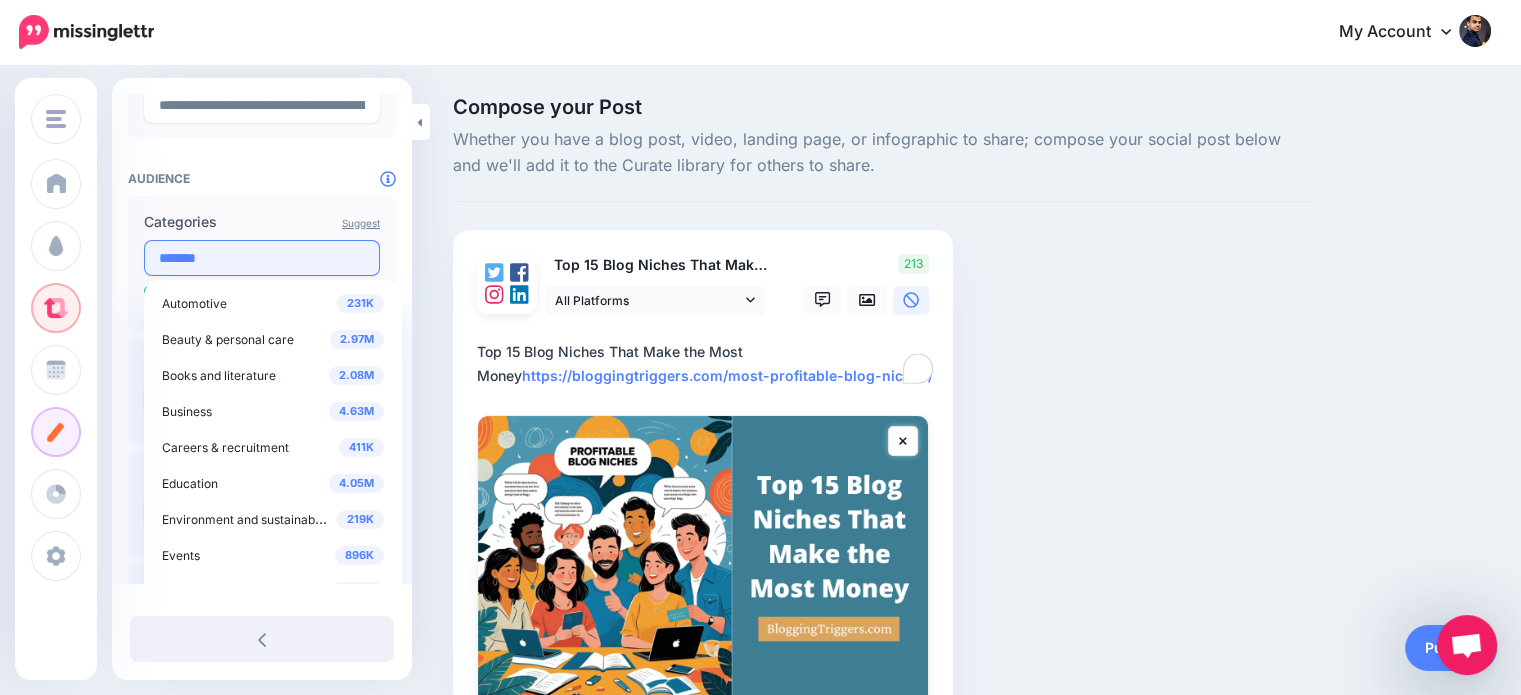 click on "*******" at bounding box center (262, 258) 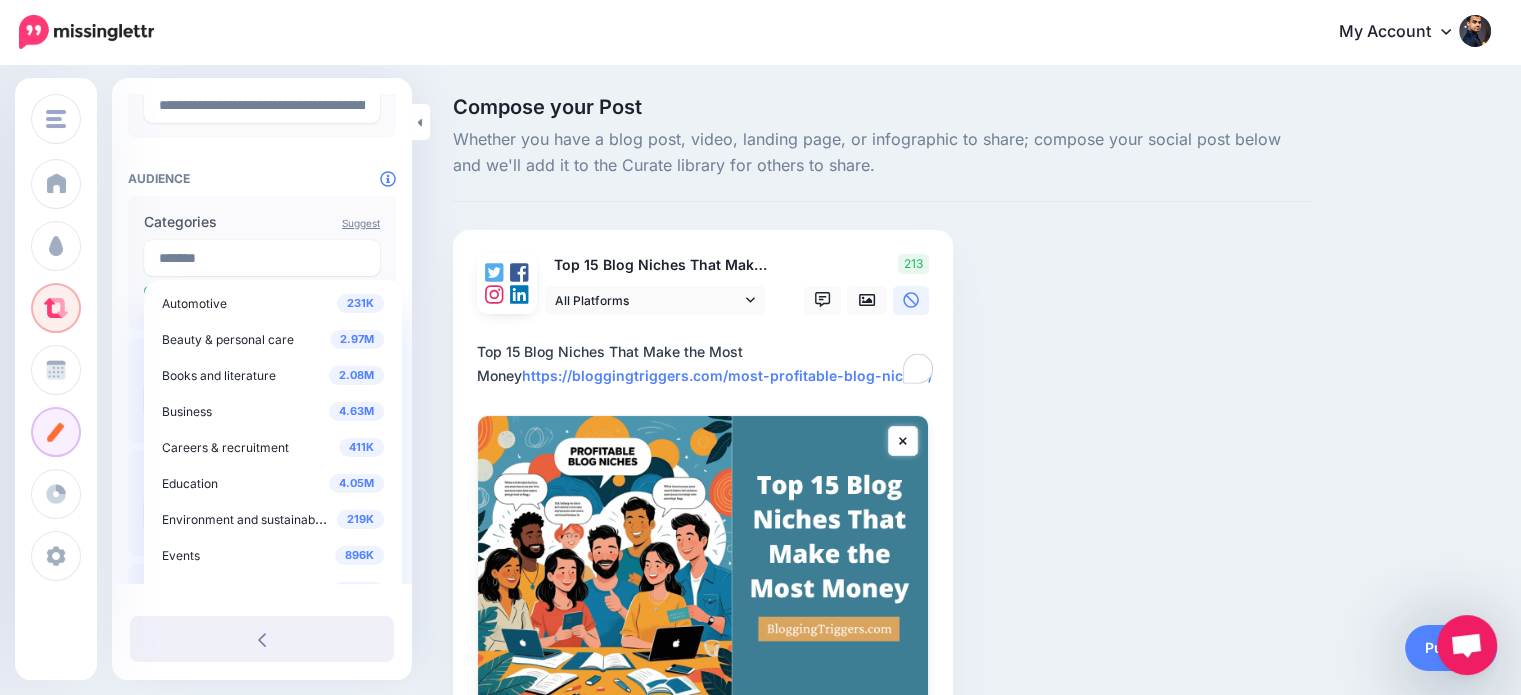 click on "Compose your Post
Whether you have a blog post, video, landing page, or infographic to share; compose your social post below and we'll add it to the Curate library for others to share.
Top 15 Blog Niches That Make the Most Money" at bounding box center (883, 471) 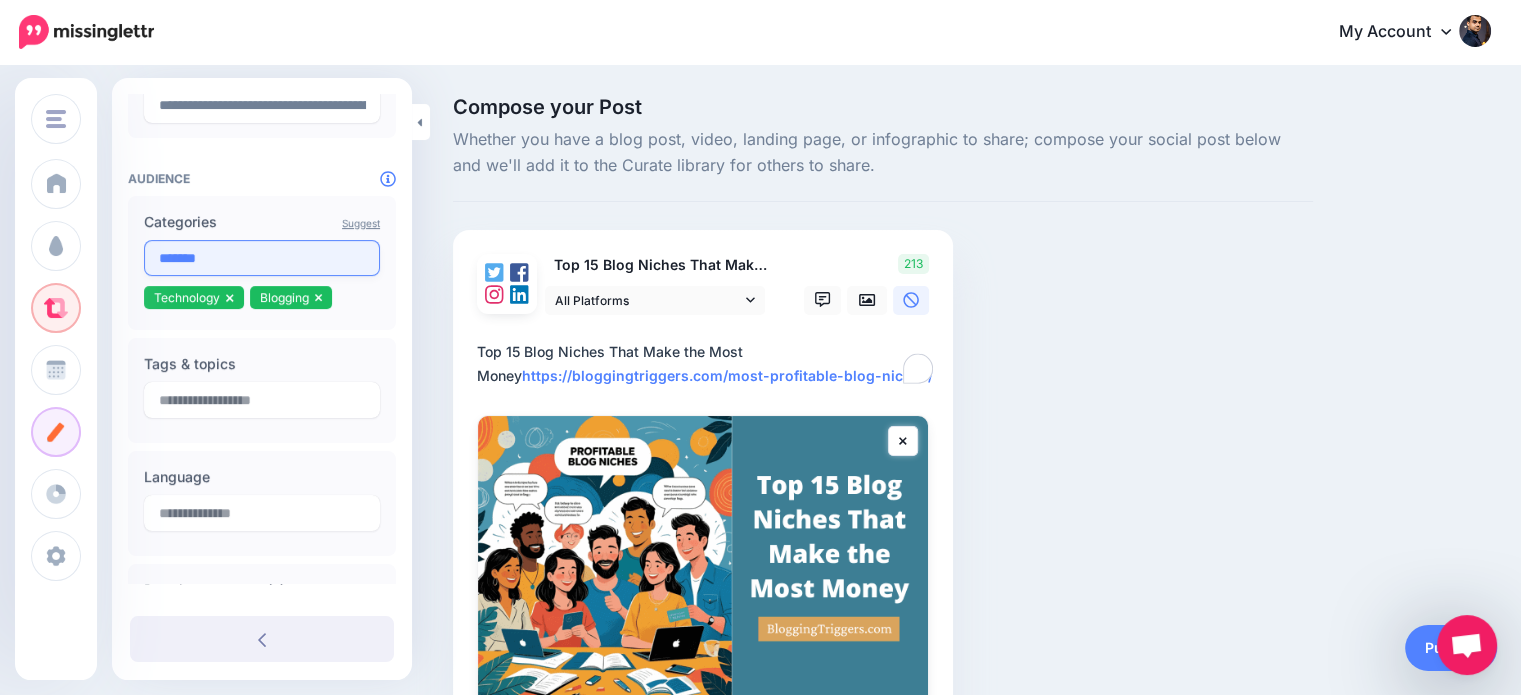 click on "*******" at bounding box center (262, 258) 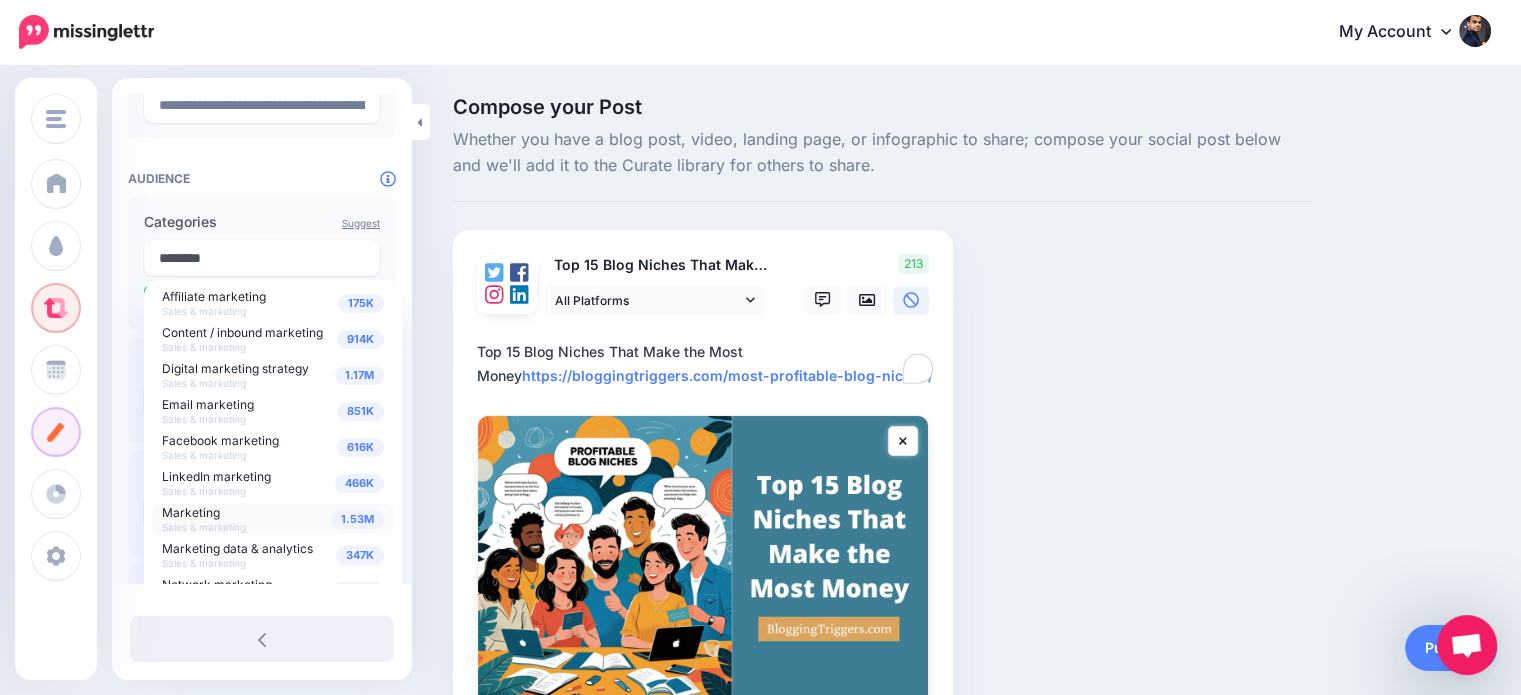 type on "********" 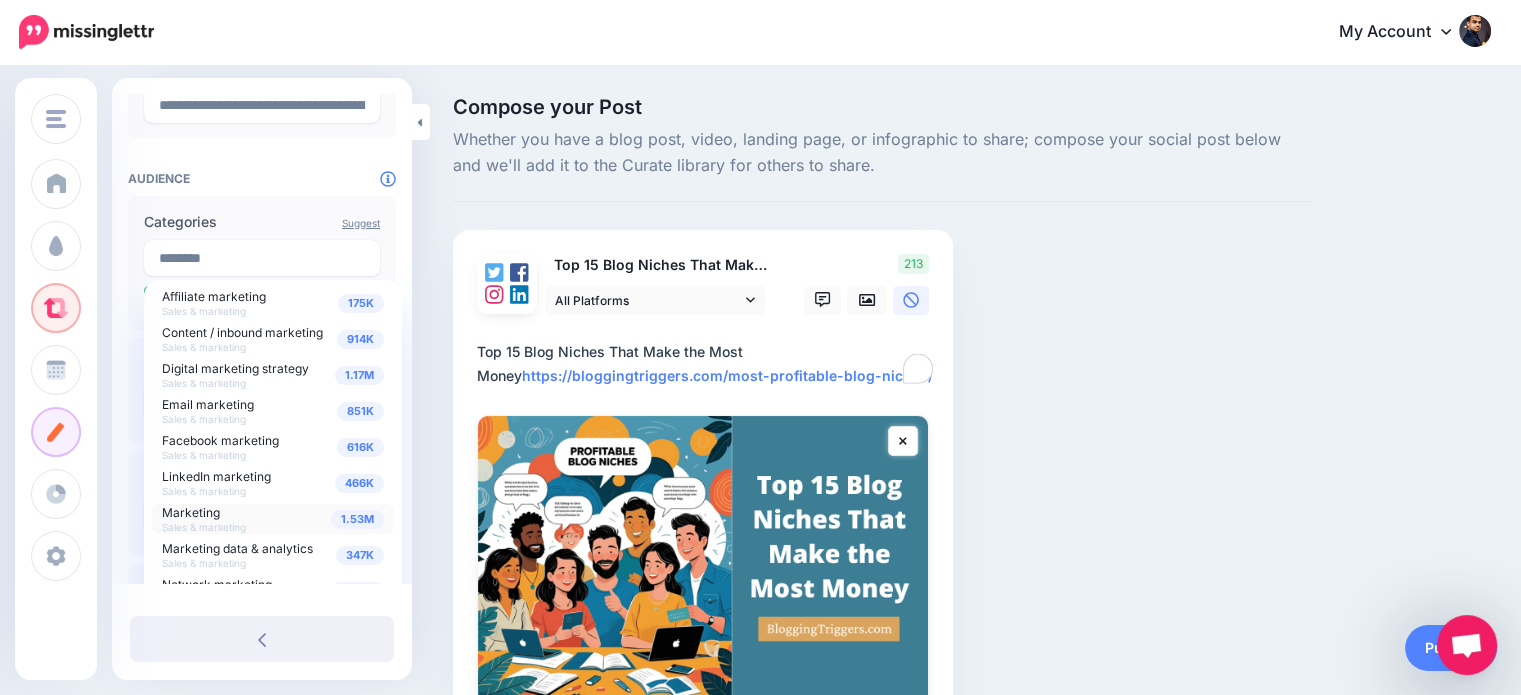 click on "Marketing" at bounding box center [191, 512] 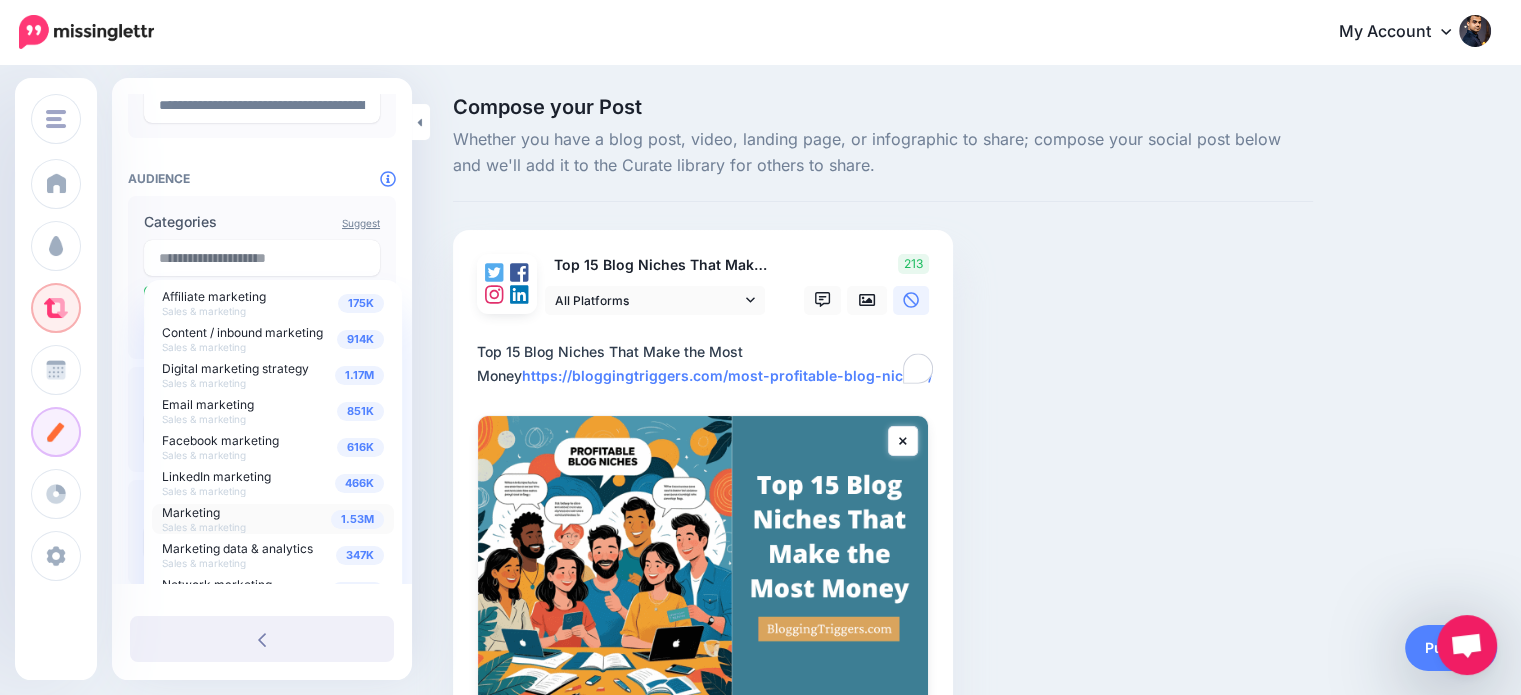 click on "Compose your Post
Whether you have a blog post, video, landing page, or infographic to share; compose your social post below and we'll add it to the Curate library for others to share.
Top 15 Blog Niches That Make the Most Money" at bounding box center (760, 471) 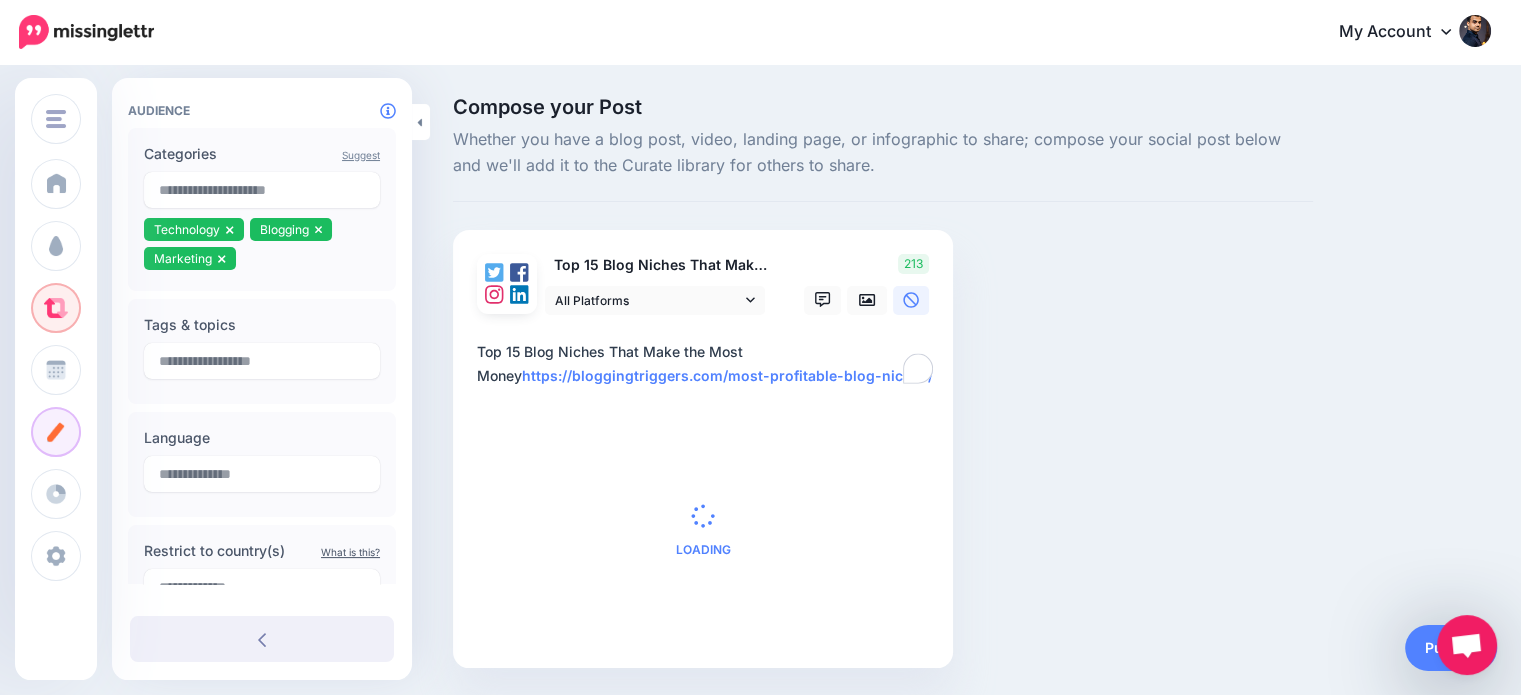 scroll, scrollTop: 441, scrollLeft: 0, axis: vertical 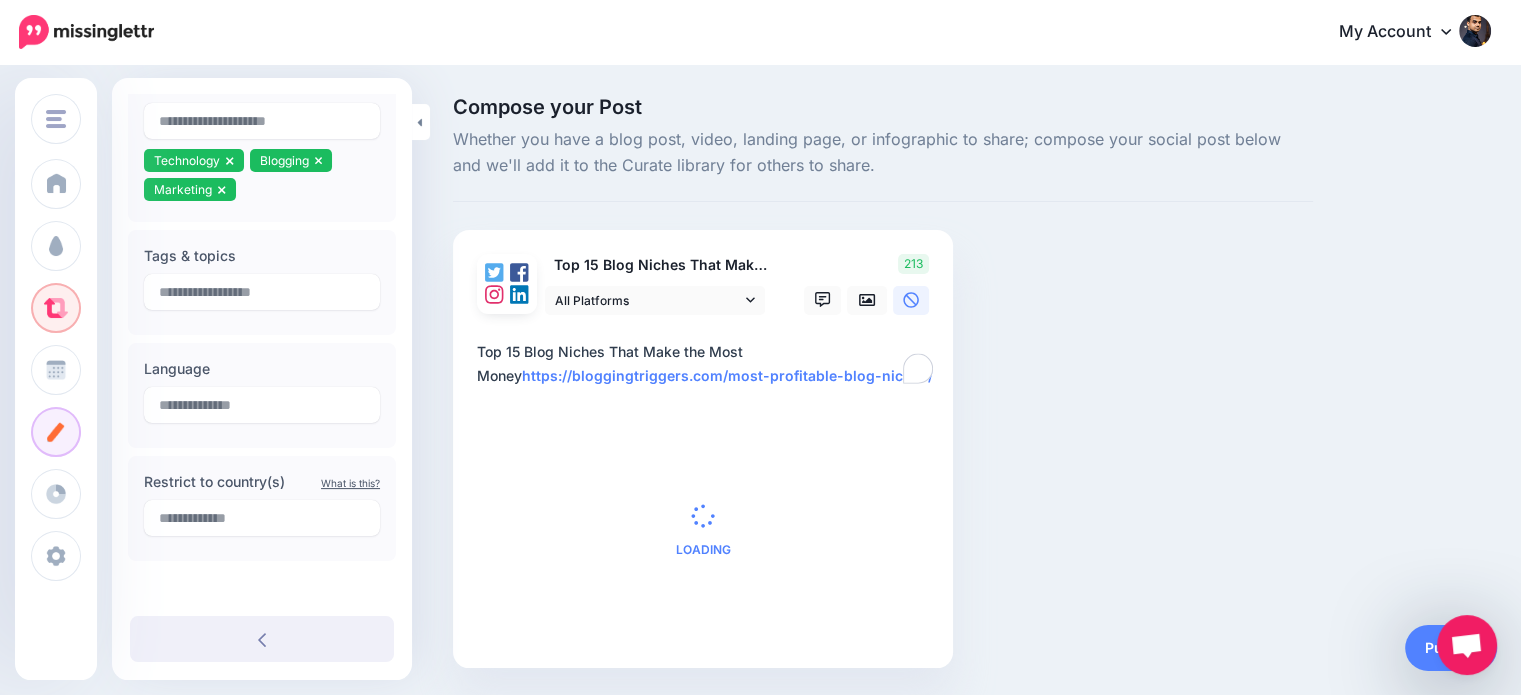 click on "**********" at bounding box center (707, 364) 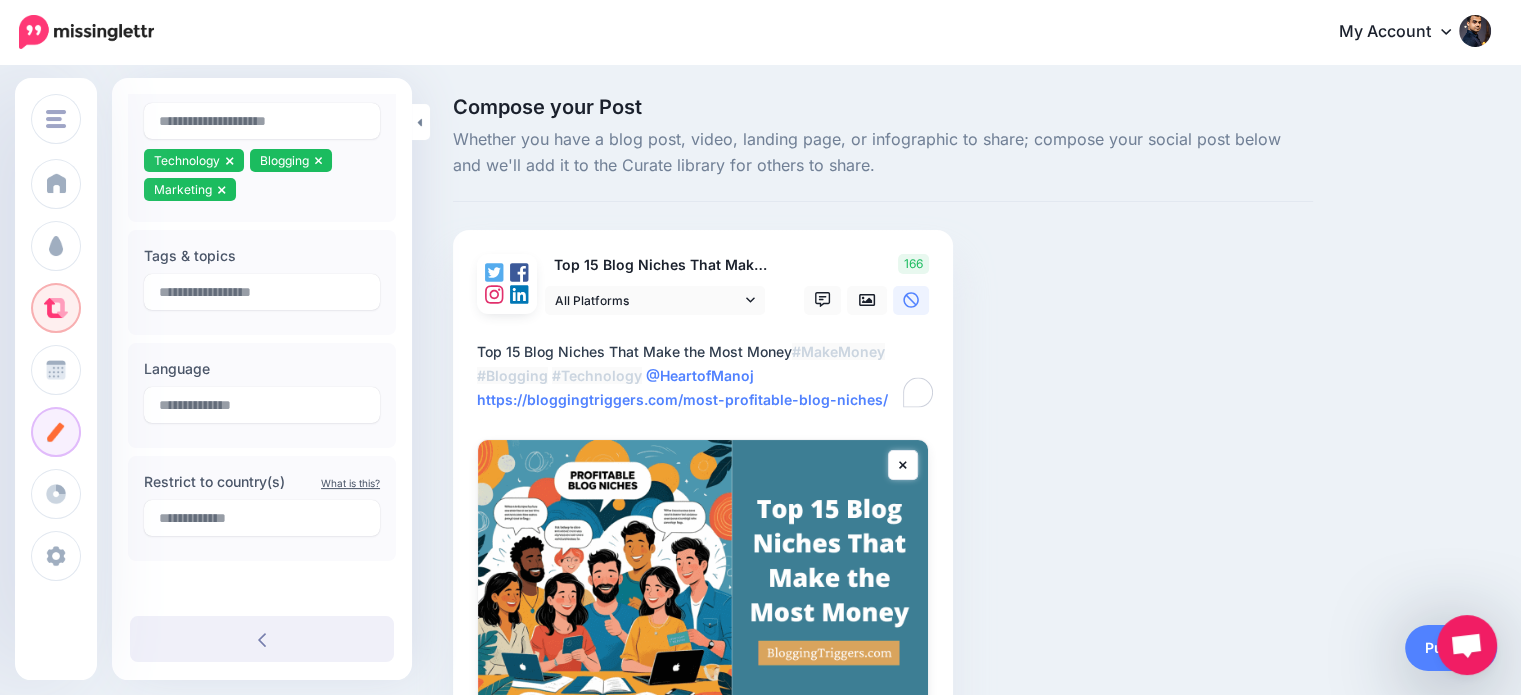 click on "**********" at bounding box center (707, 376) 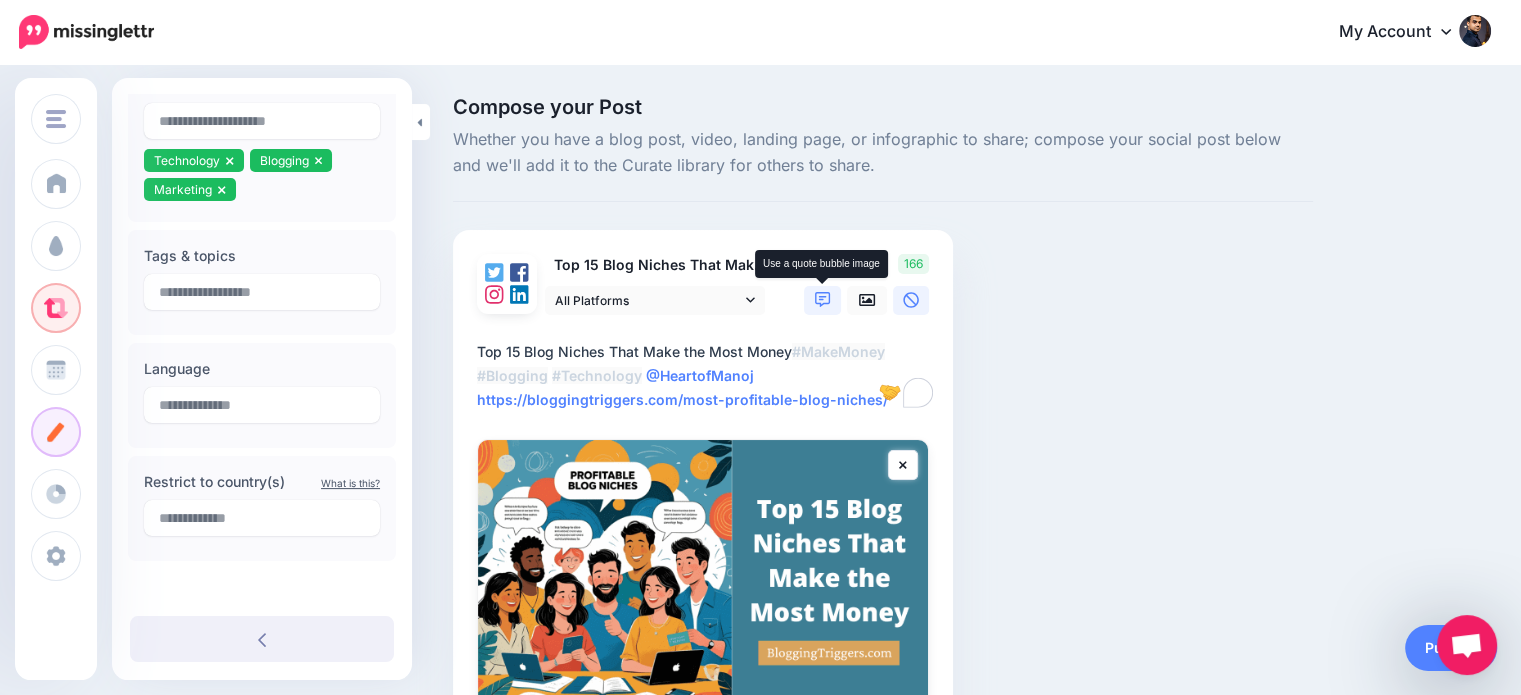type on "**********" 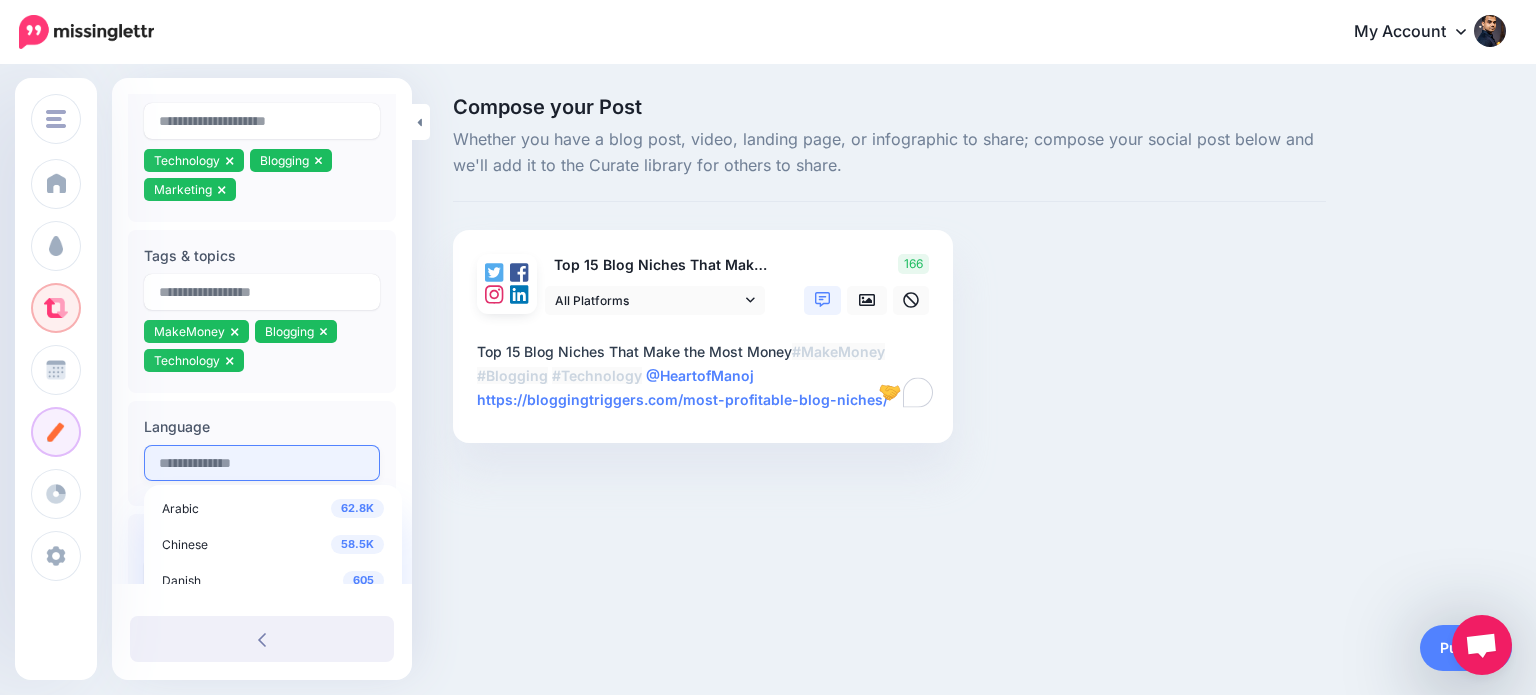 click at bounding box center [262, 463] 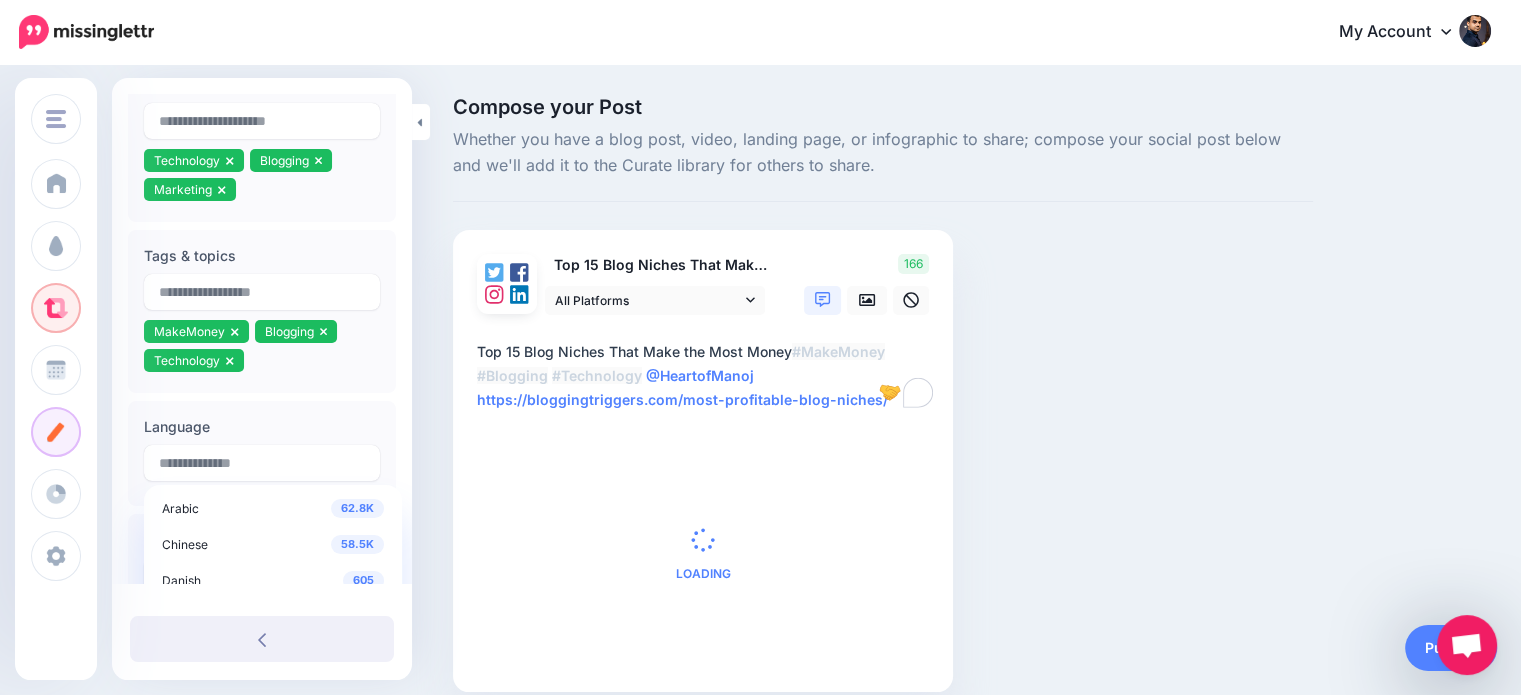 drag, startPoint x: 405, startPoint y: 517, endPoint x: 405, endPoint y: 544, distance: 27 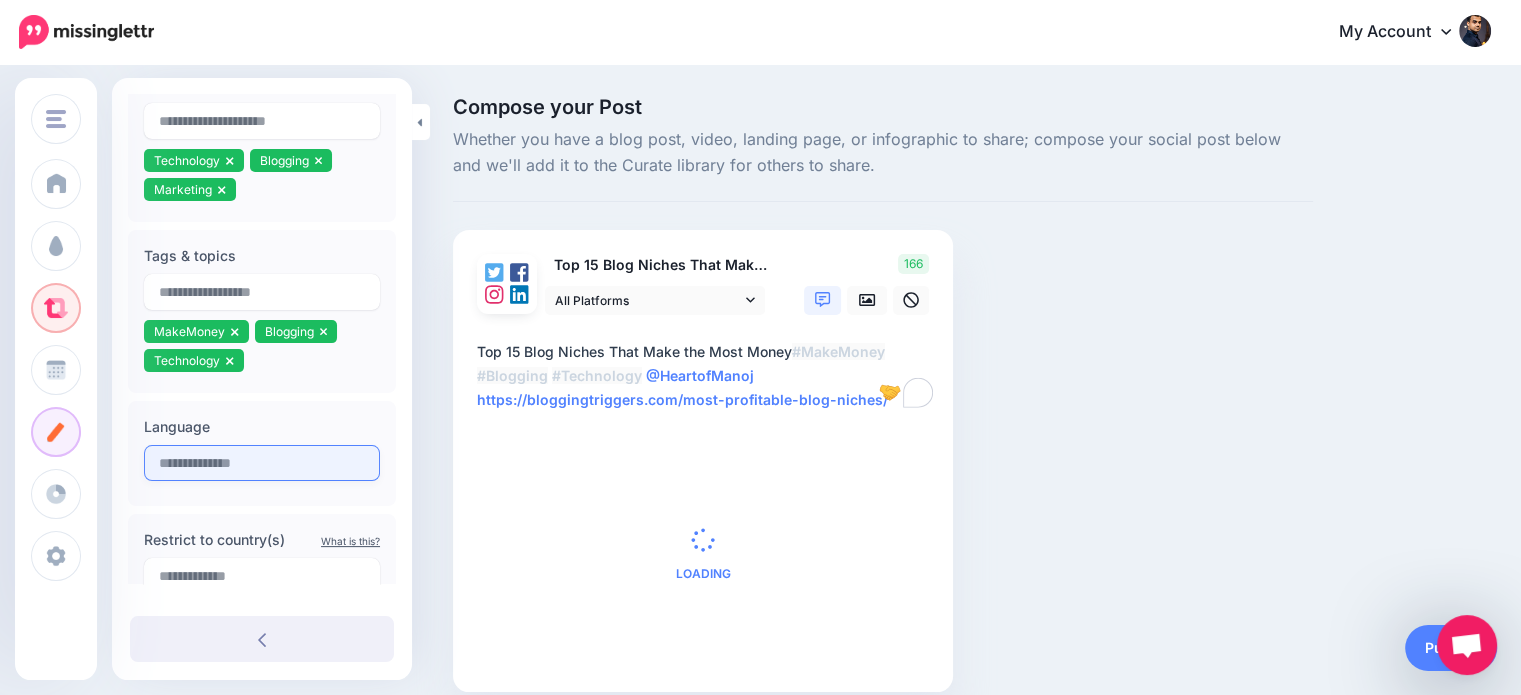 click at bounding box center (262, 463) 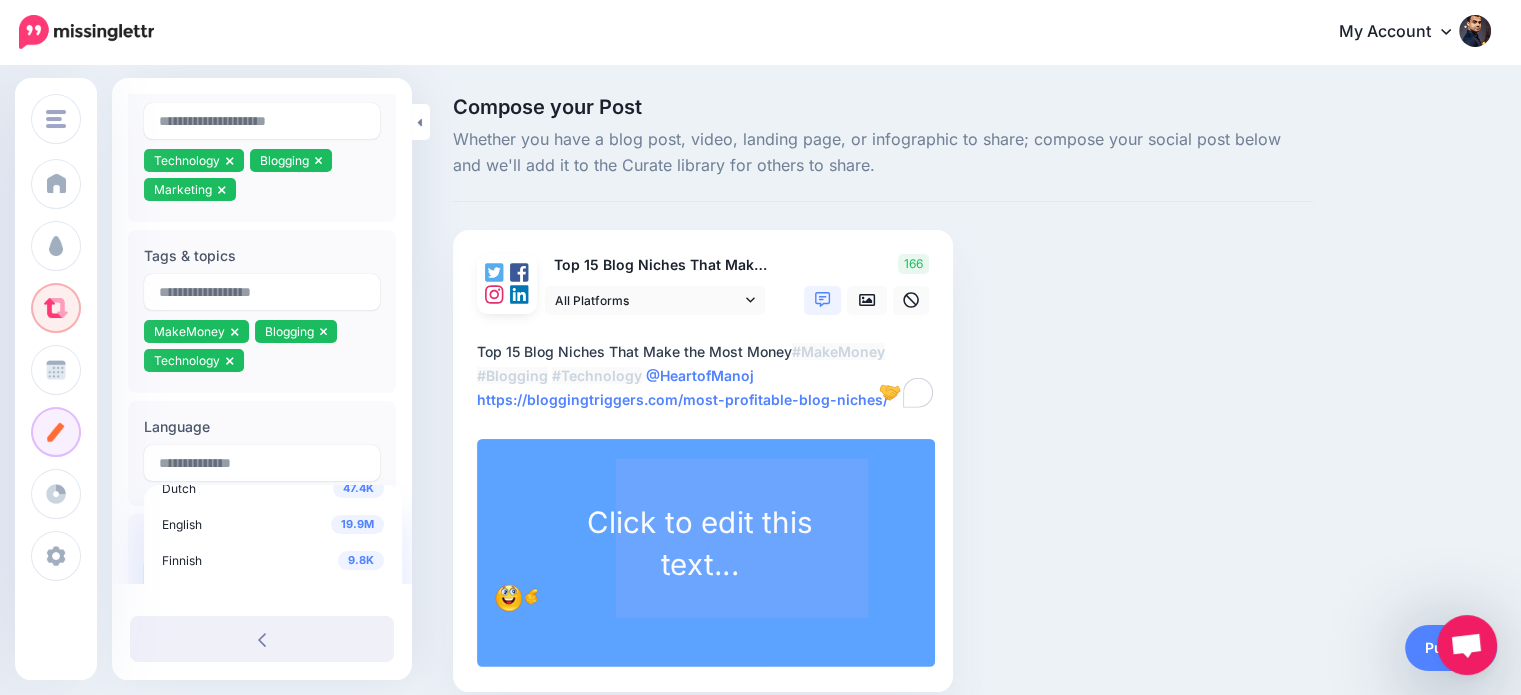 scroll, scrollTop: 129, scrollLeft: 0, axis: vertical 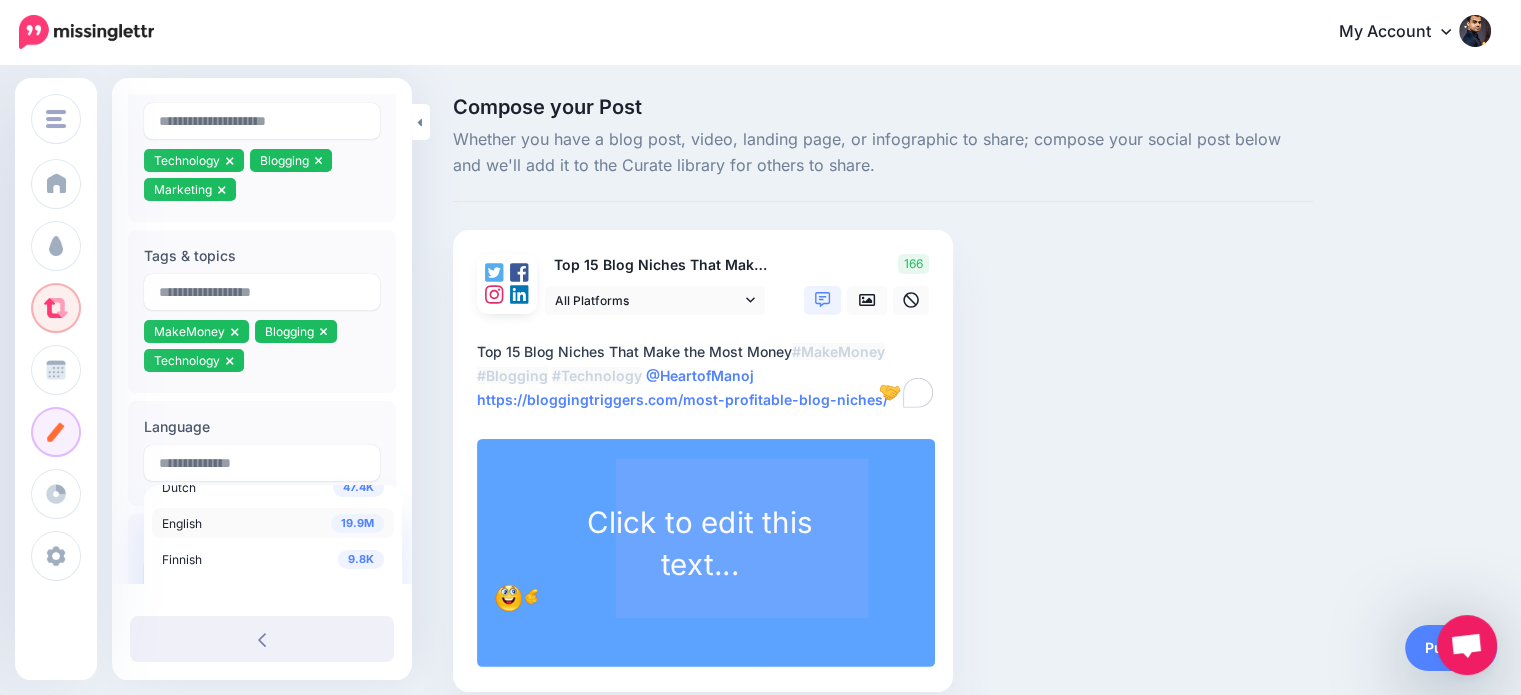 click on "19.9M
English" at bounding box center [273, 523] 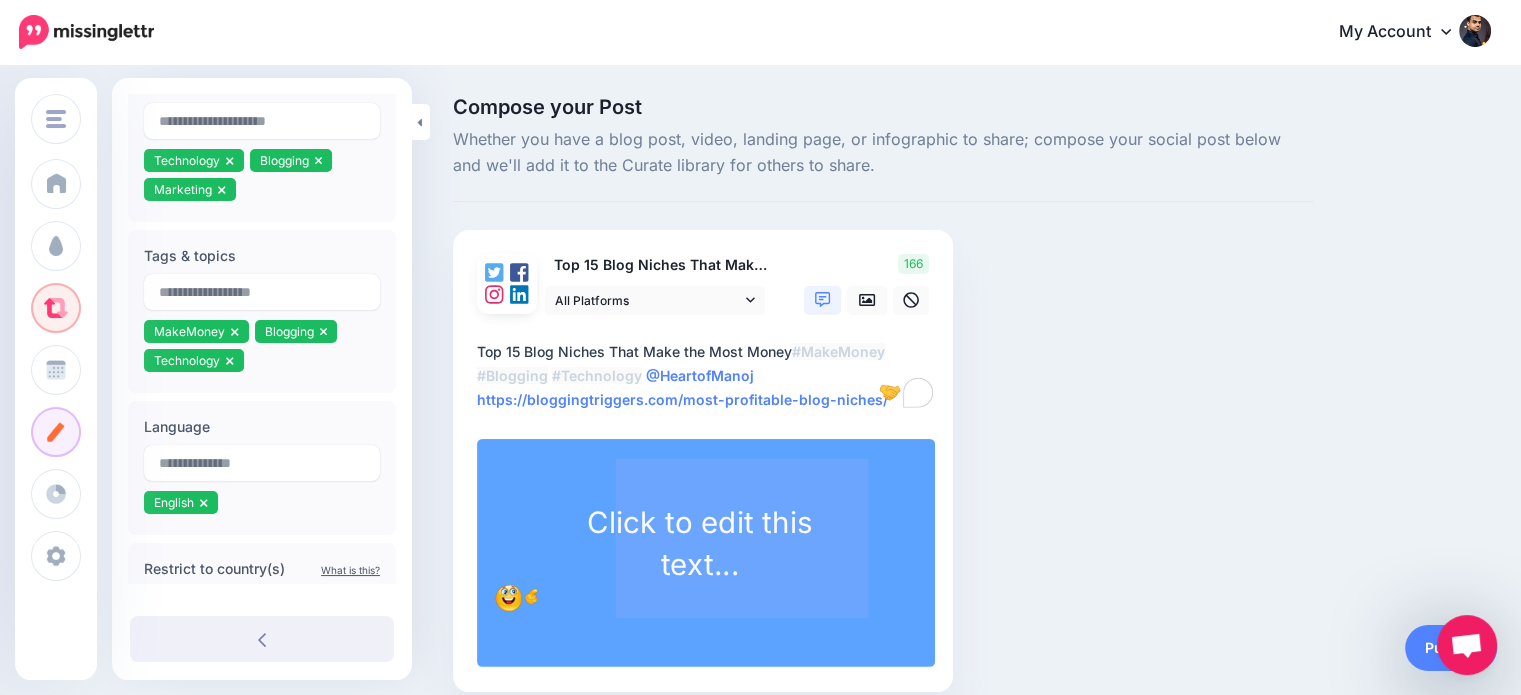 click on "Click to edit this text..." at bounding box center (699, 543) 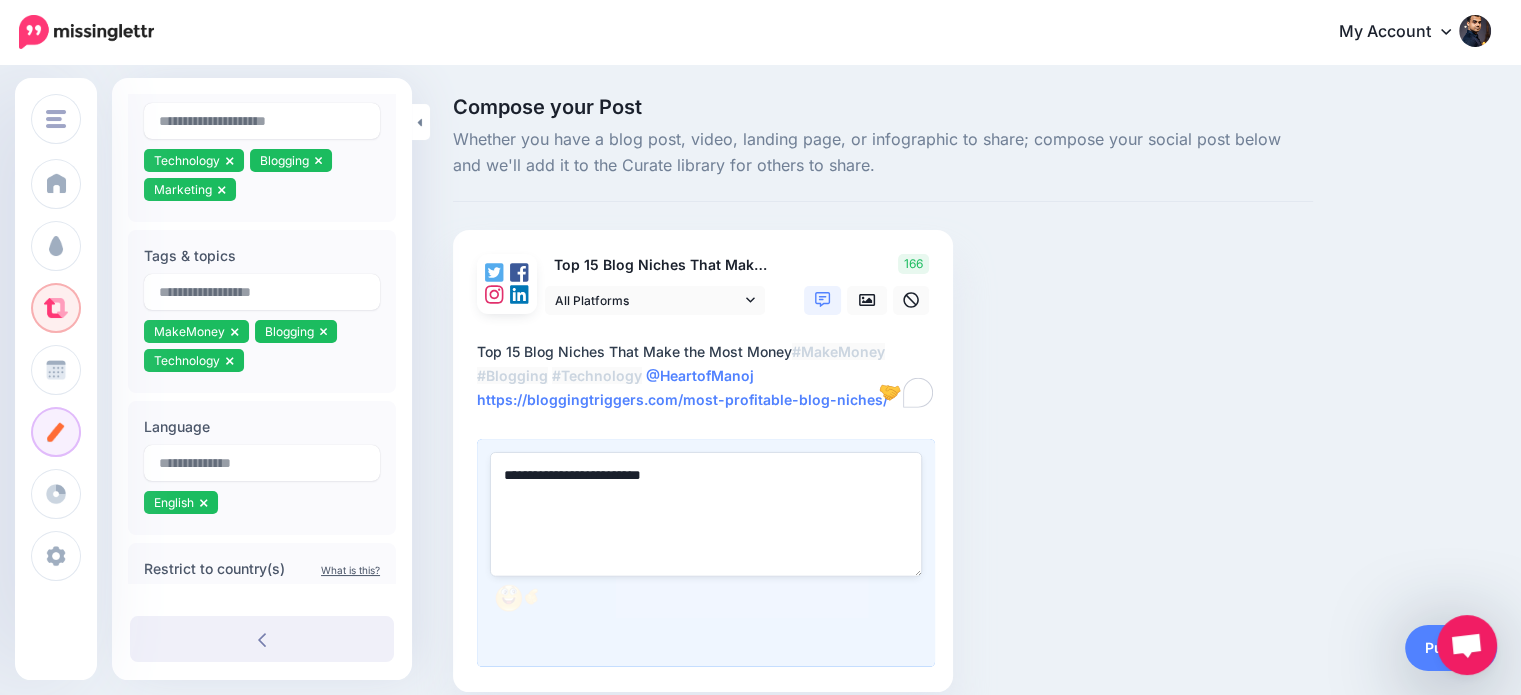 paste on "**********" 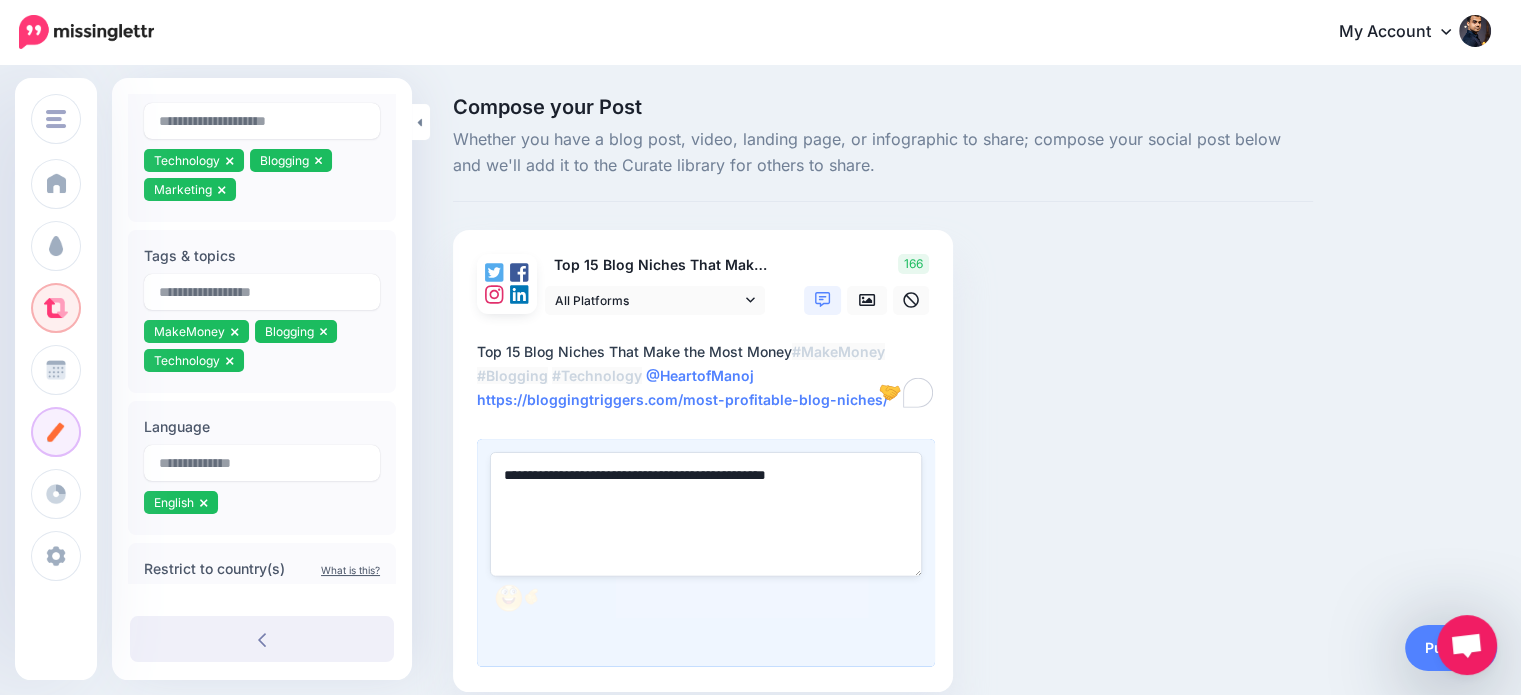 type on "**********" 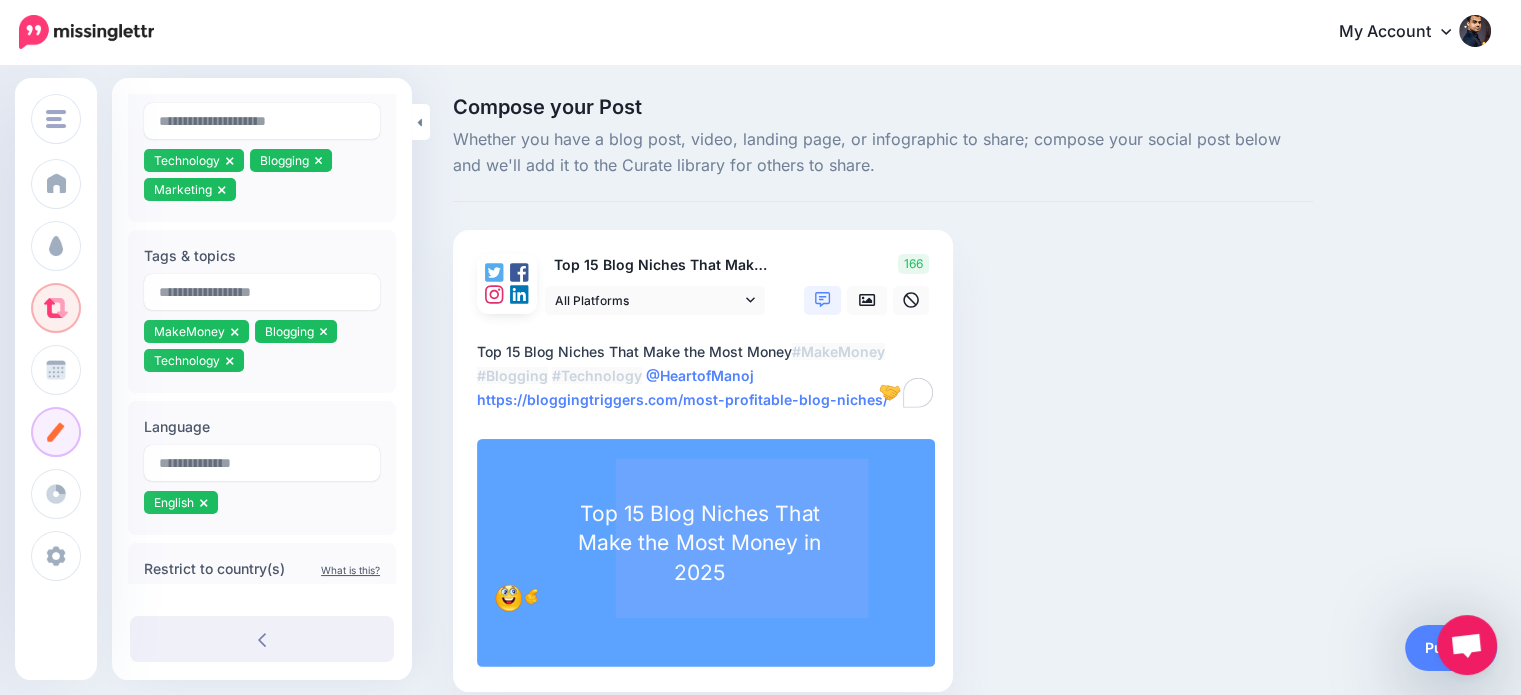 click on "Compose your Post
Whether you have a blog post, video, landing page, or infographic to share; compose your social post below and we'll add it to the Curate library for others to share.
Top 15 Blog Niches That Make the Most Money" at bounding box center [972, 424] 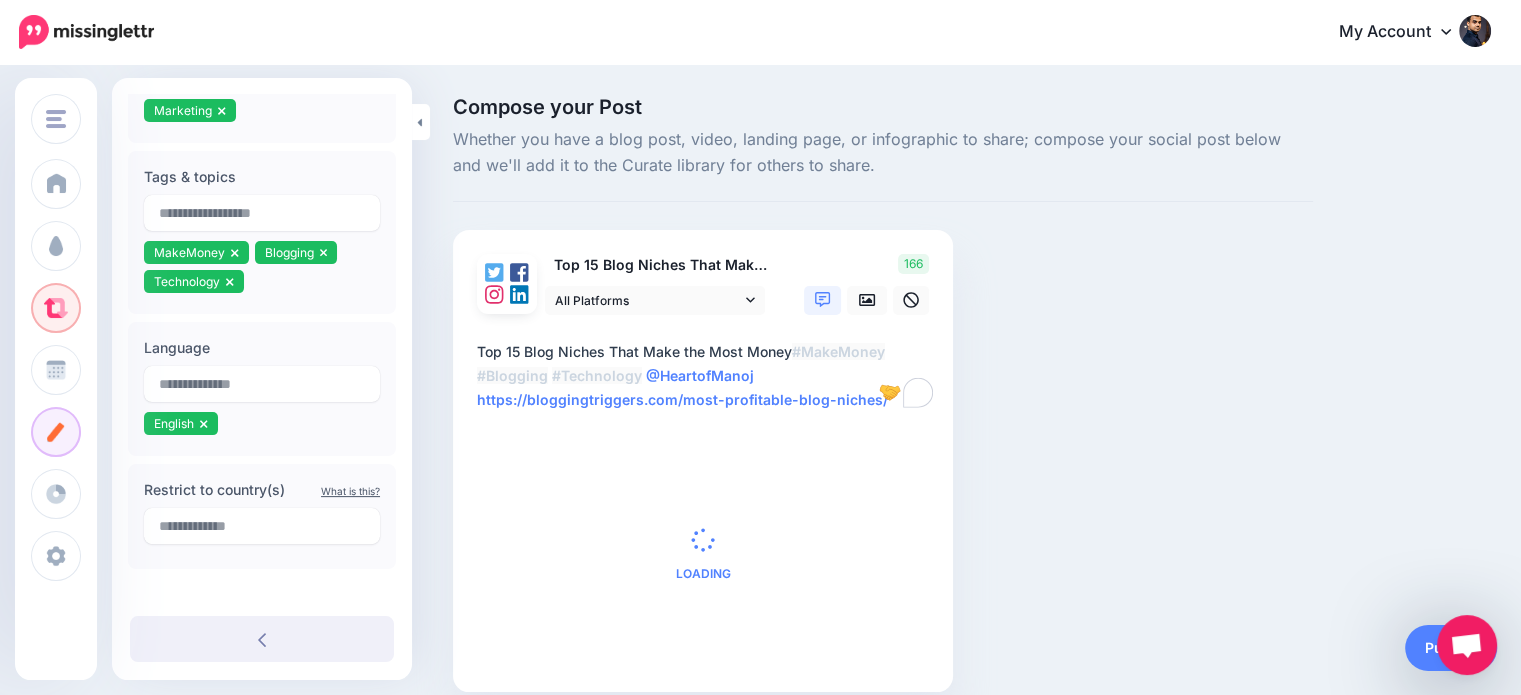 scroll, scrollTop: 528, scrollLeft: 0, axis: vertical 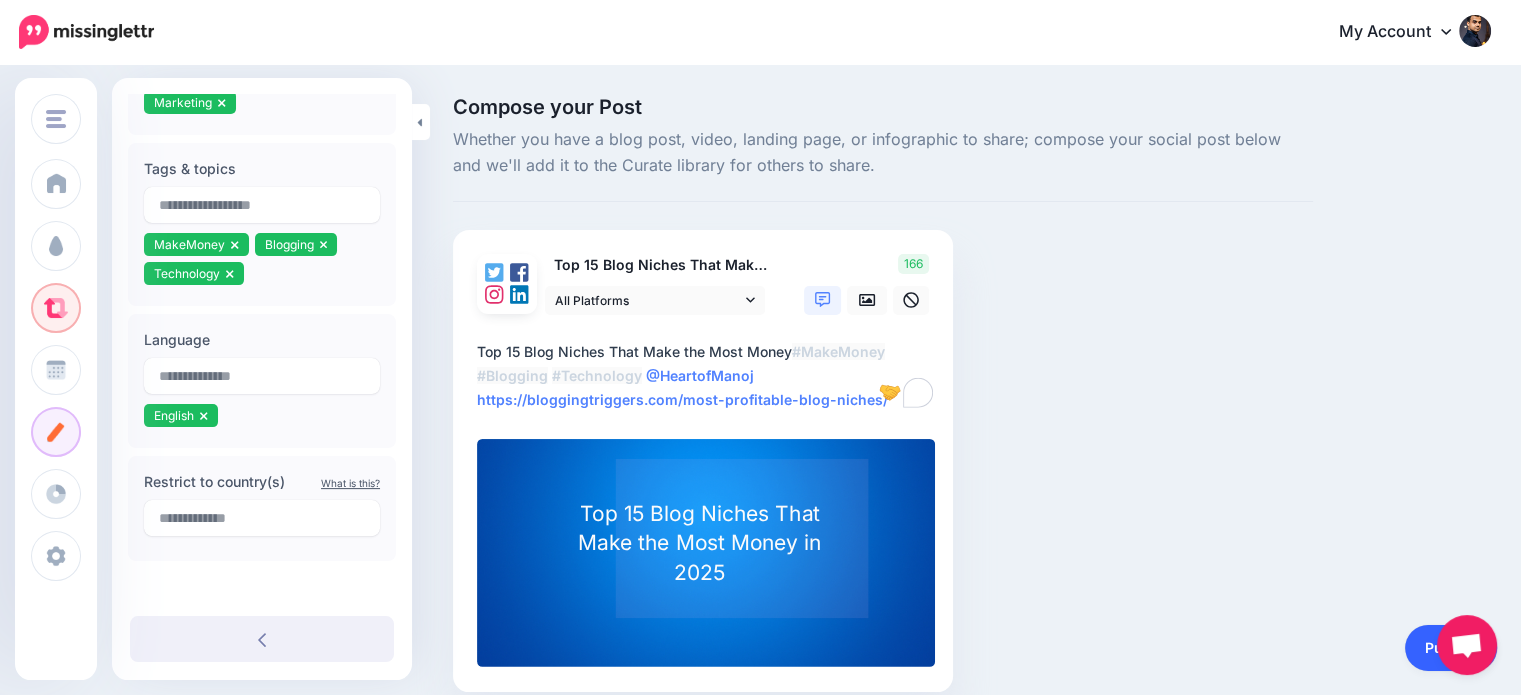 click on "Publish" at bounding box center (1451, 648) 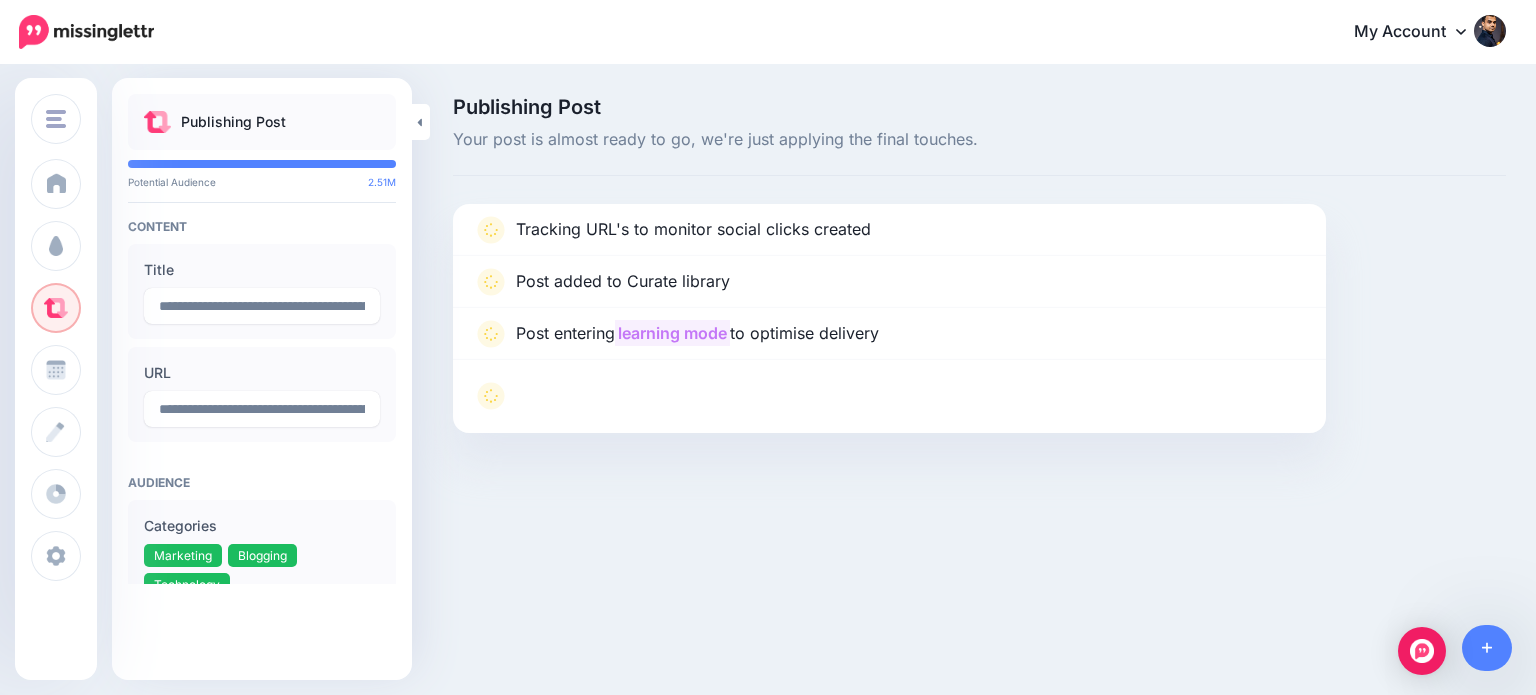 scroll, scrollTop: 0, scrollLeft: 0, axis: both 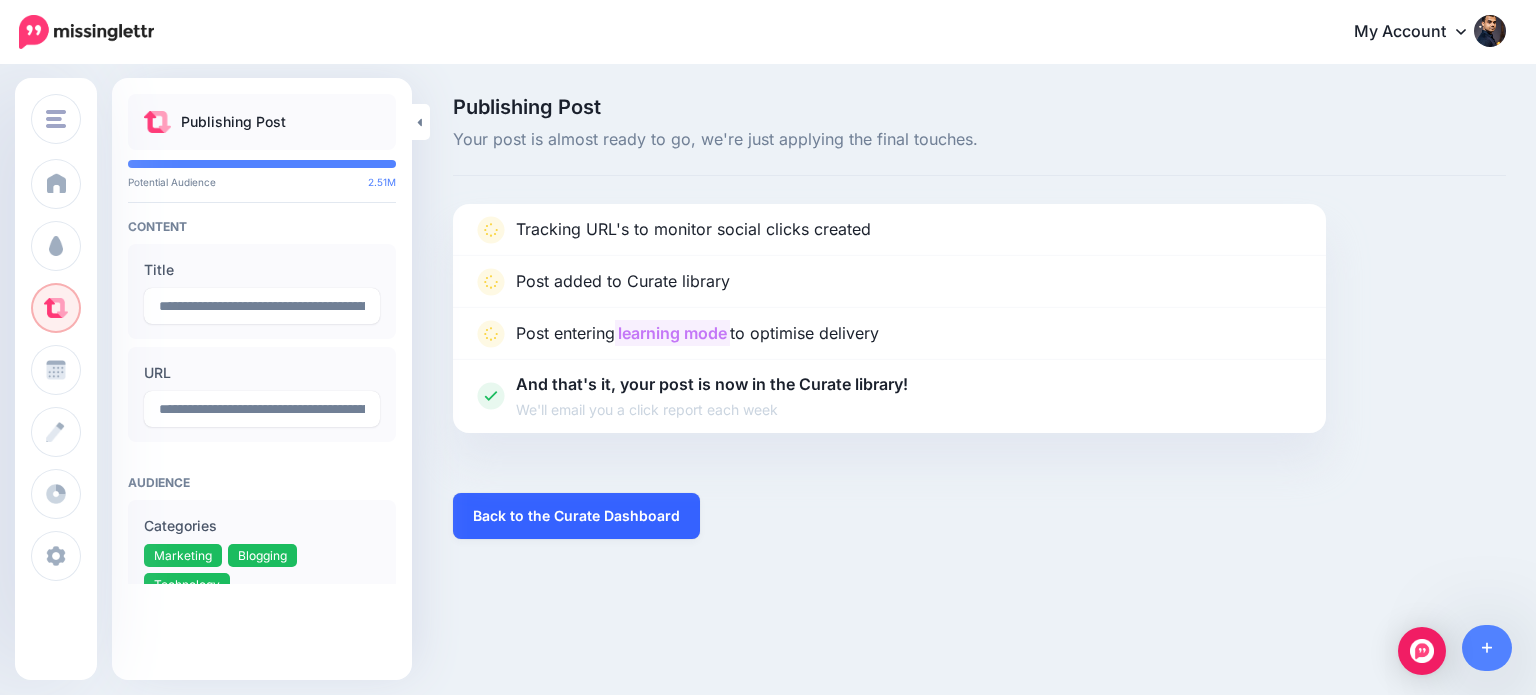 click on "Back to the Curate Dashboard" at bounding box center (576, 516) 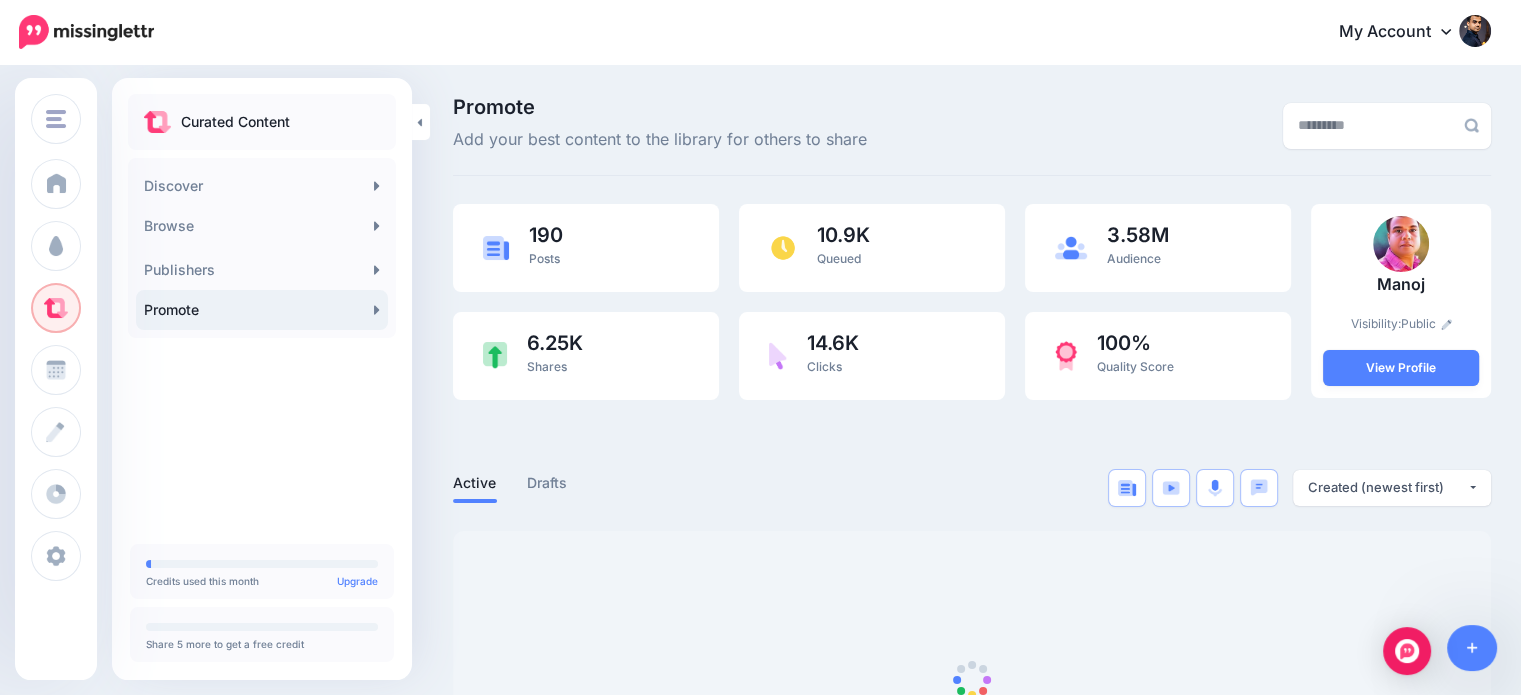 scroll, scrollTop: 0, scrollLeft: 0, axis: both 